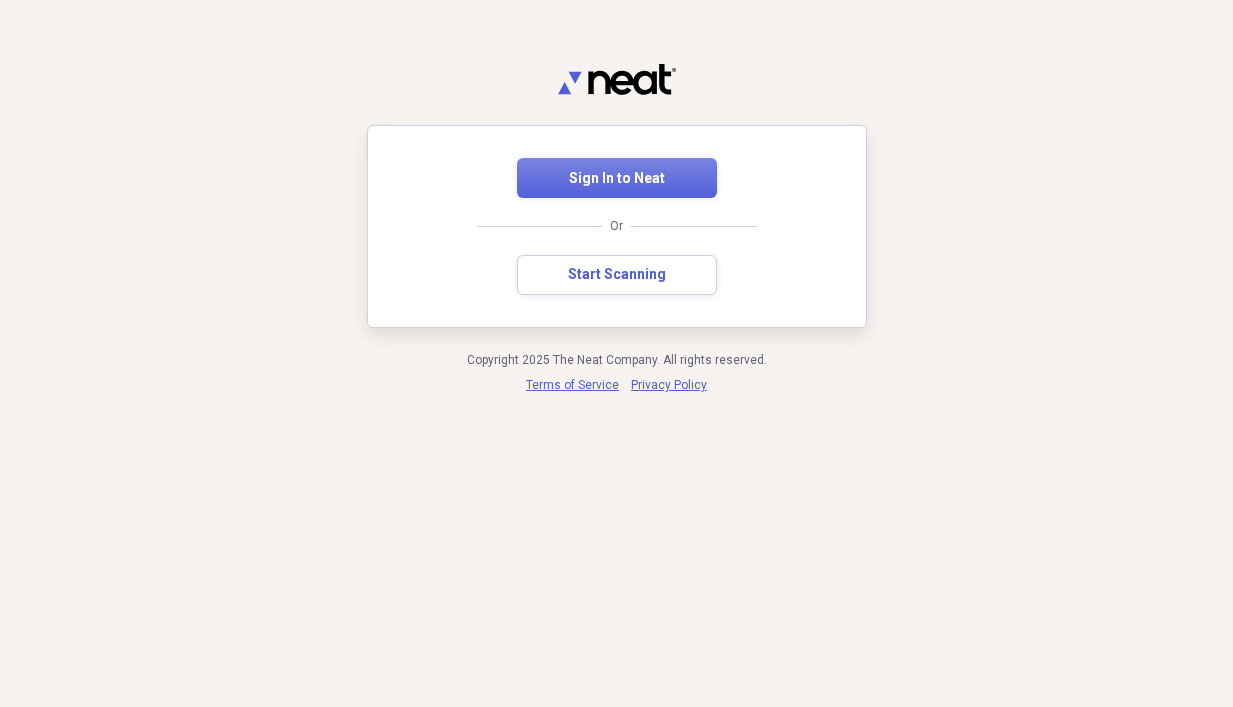 scroll, scrollTop: 0, scrollLeft: 0, axis: both 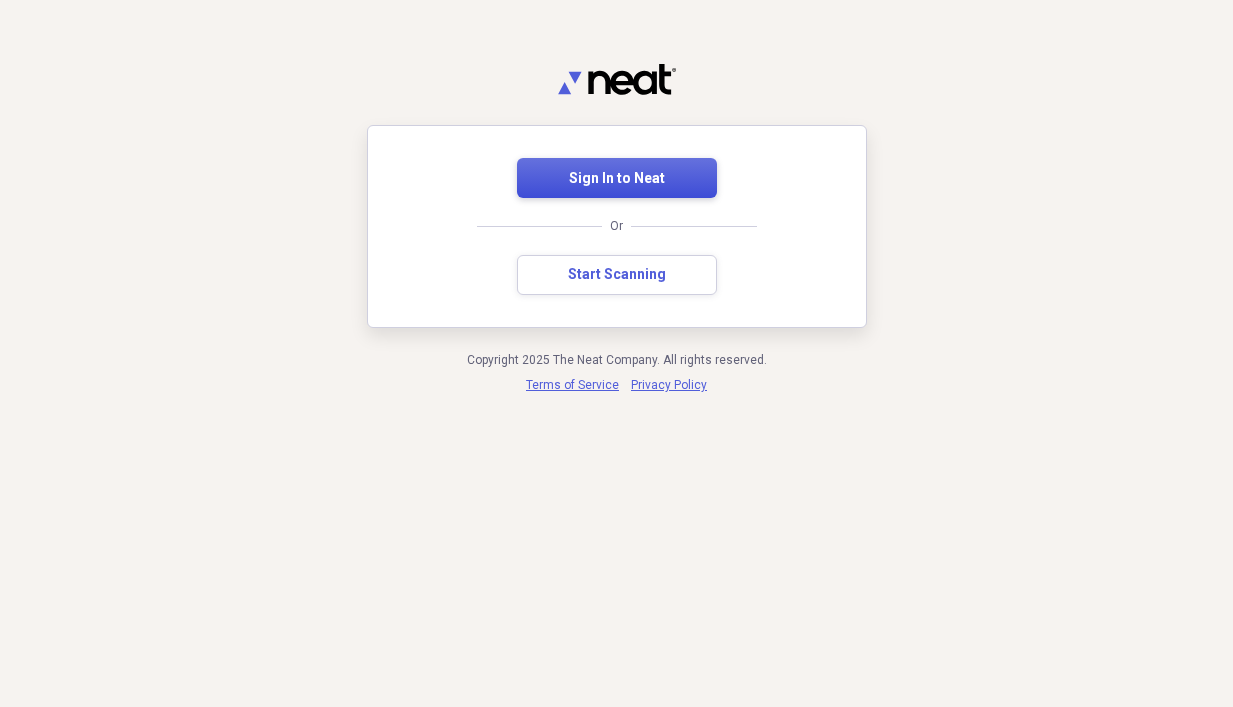 click on "Sign In to Neat" at bounding box center [617, 179] 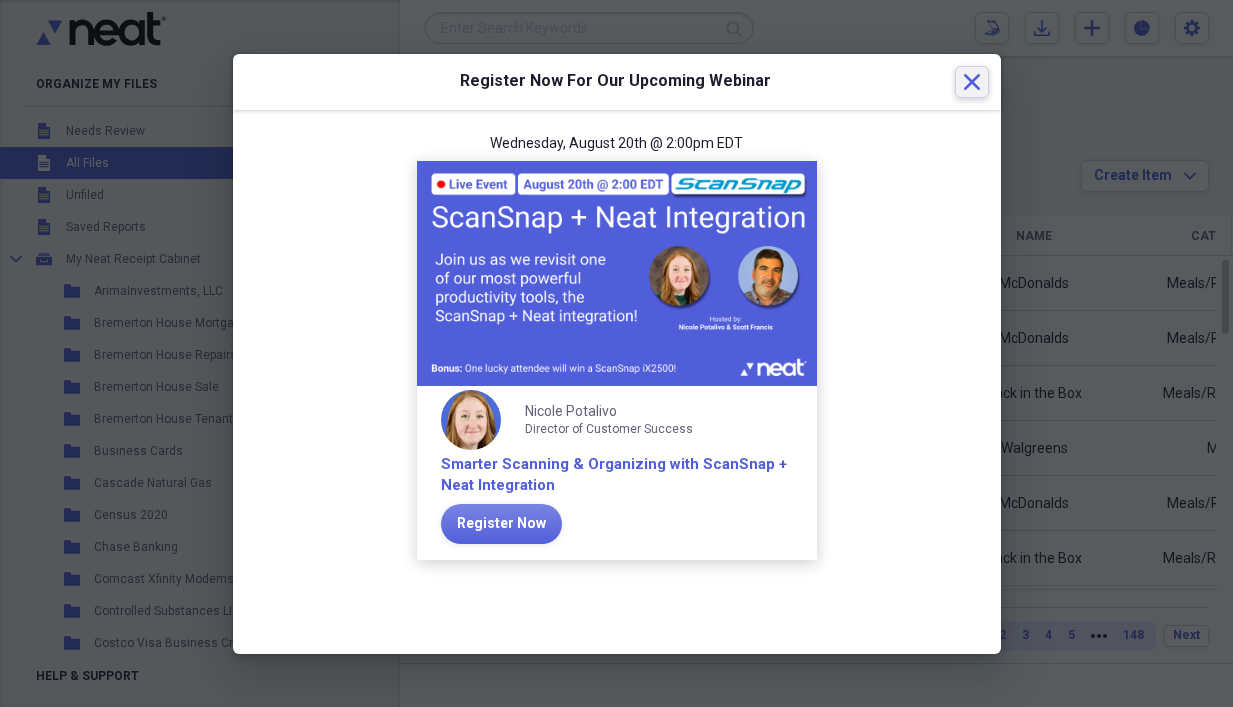 click on "Close" 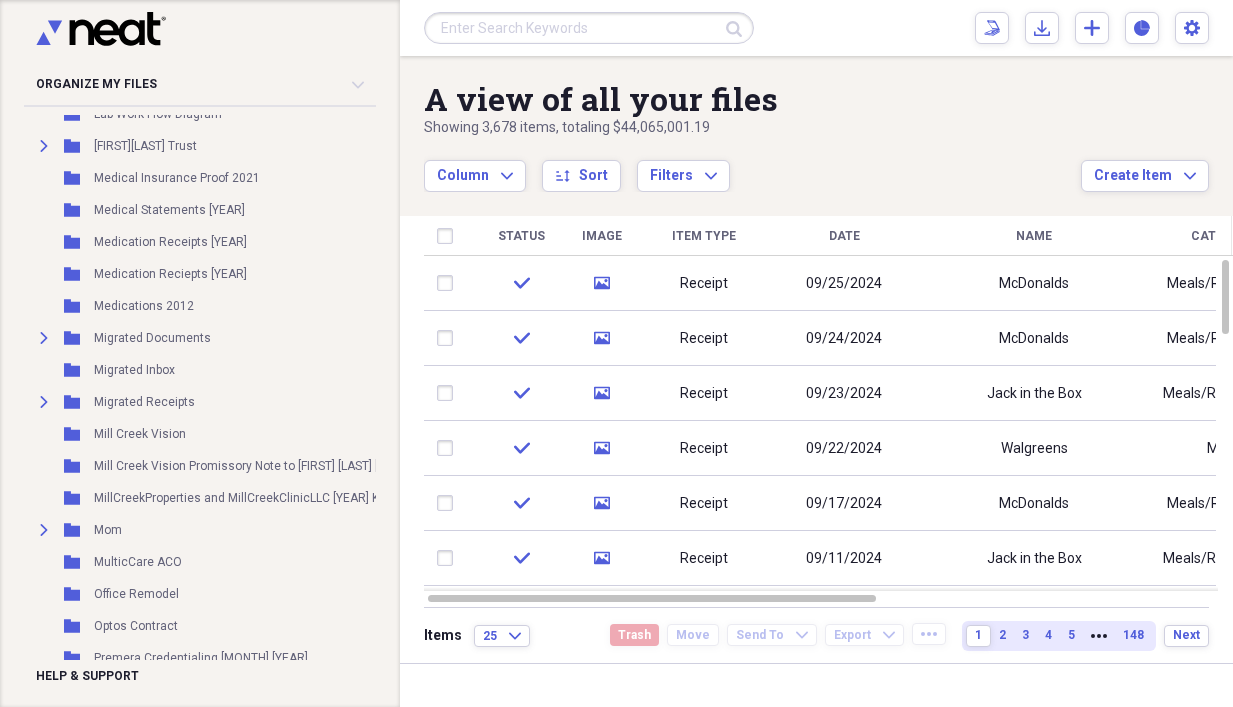 scroll, scrollTop: 1500, scrollLeft: 0, axis: vertical 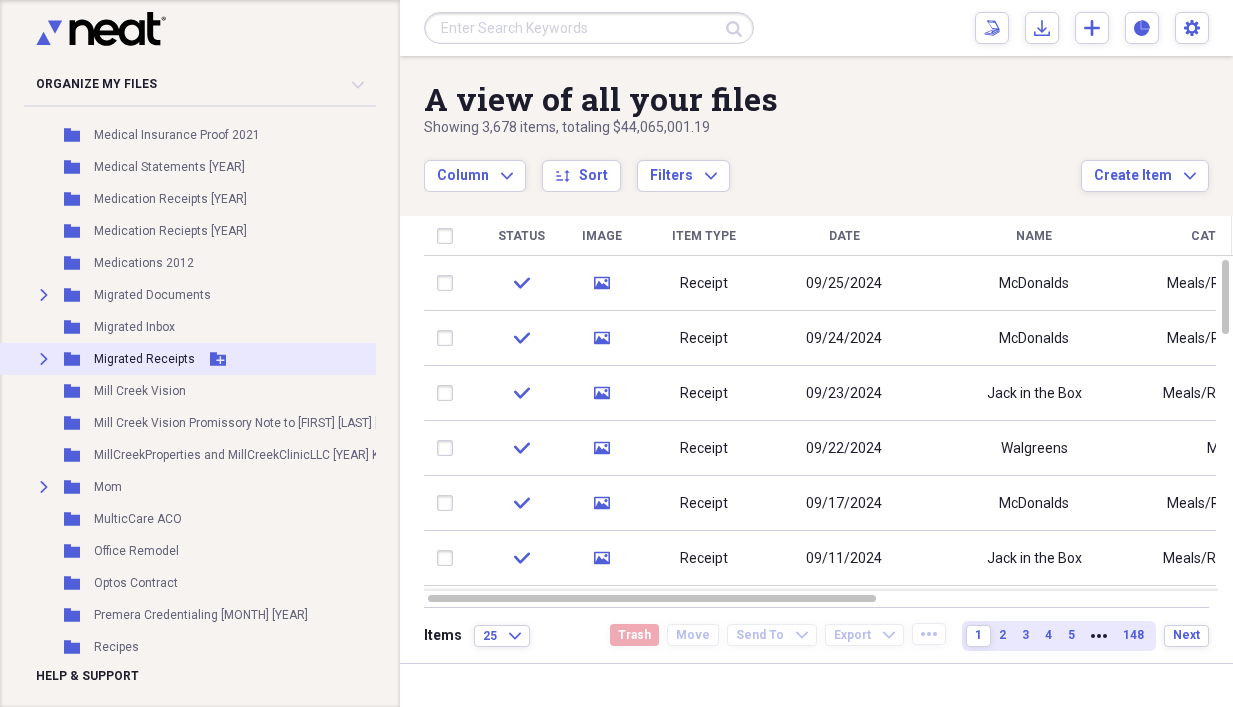 click on "Expand" 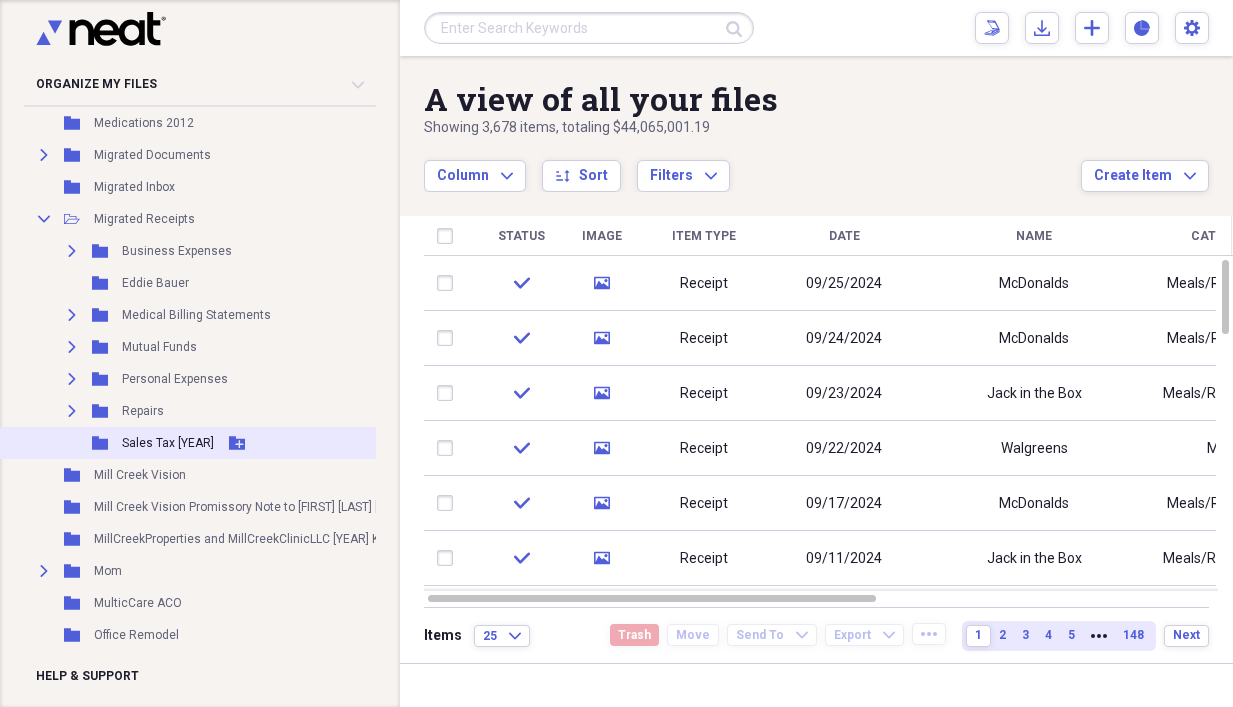 scroll, scrollTop: 1600, scrollLeft: 0, axis: vertical 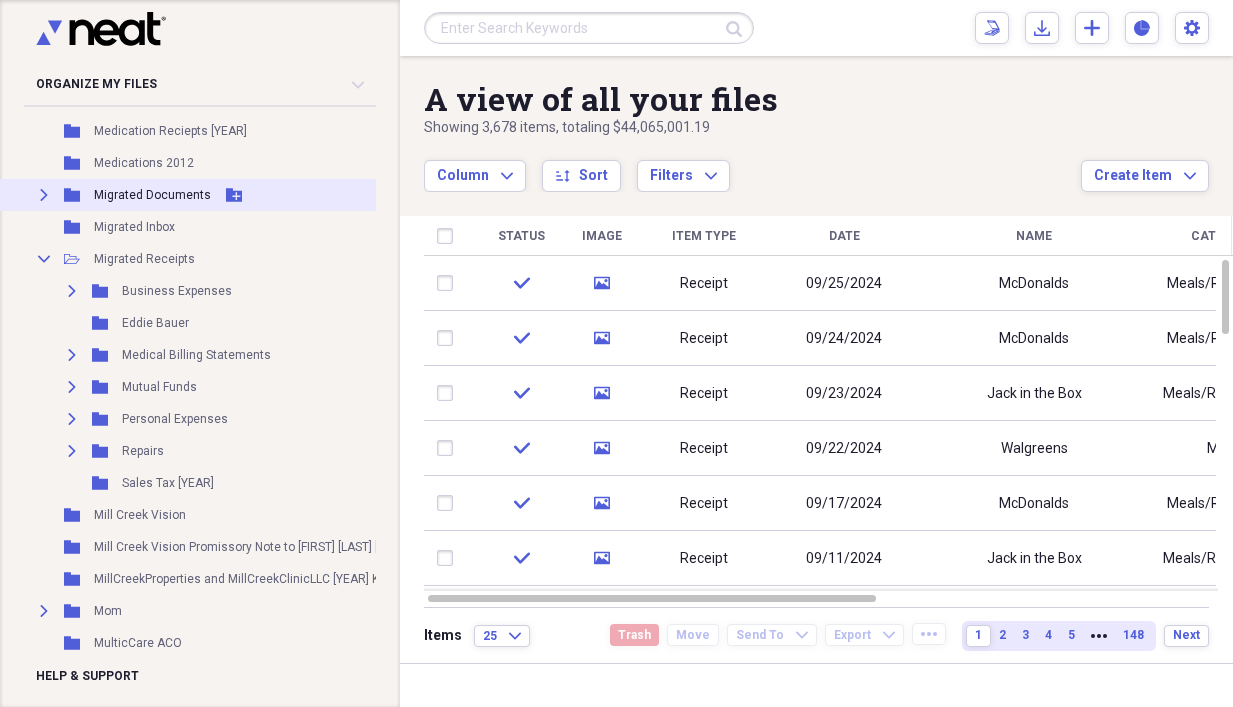 click on "Expand" 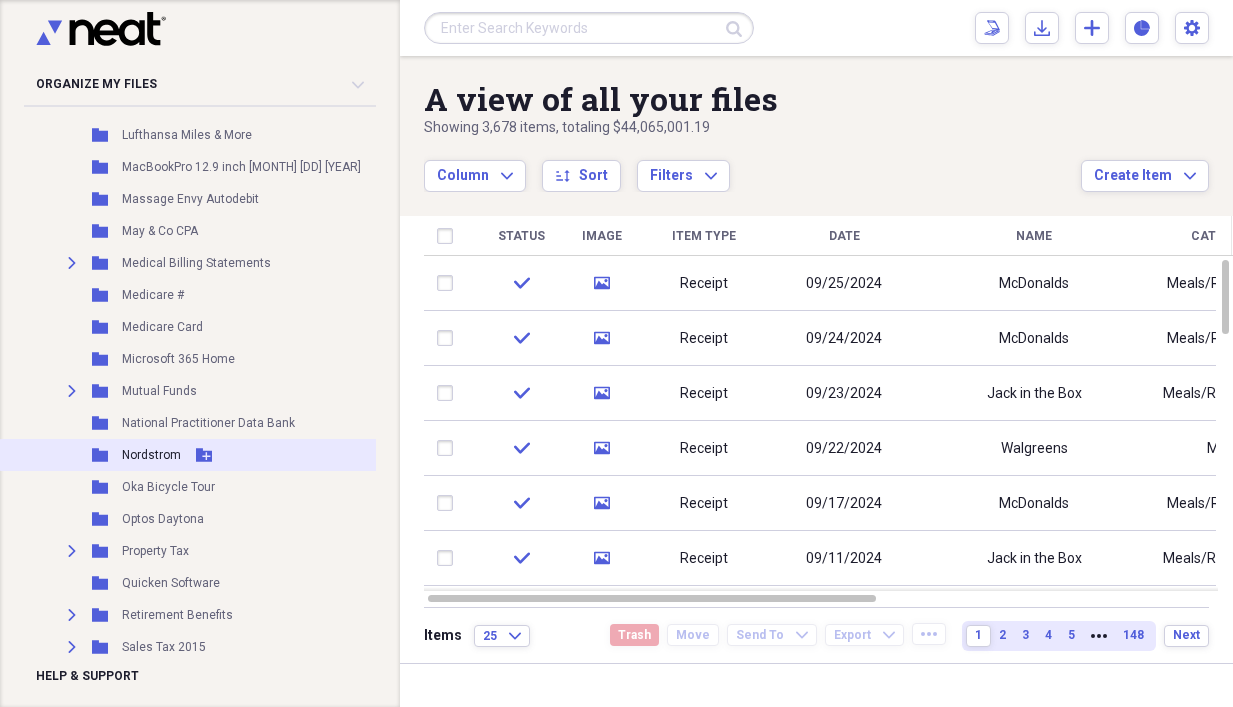 scroll, scrollTop: 2600, scrollLeft: 0, axis: vertical 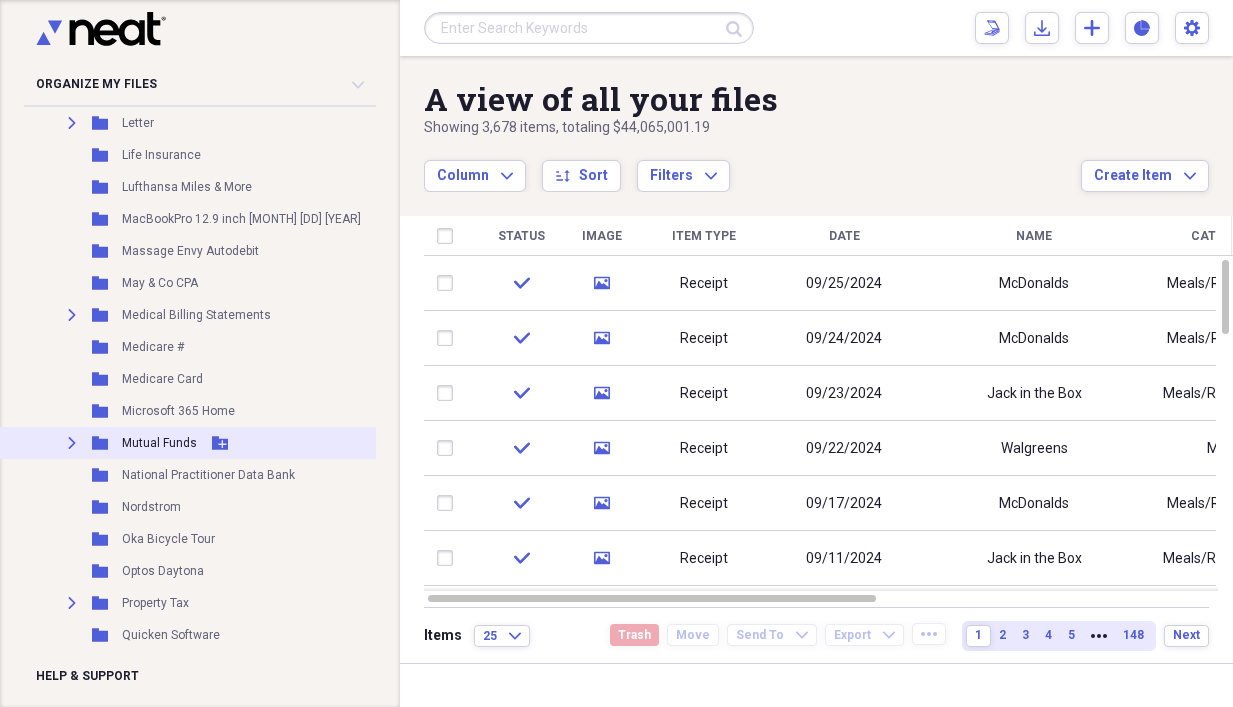 click on "Expand" at bounding box center (72, 443) 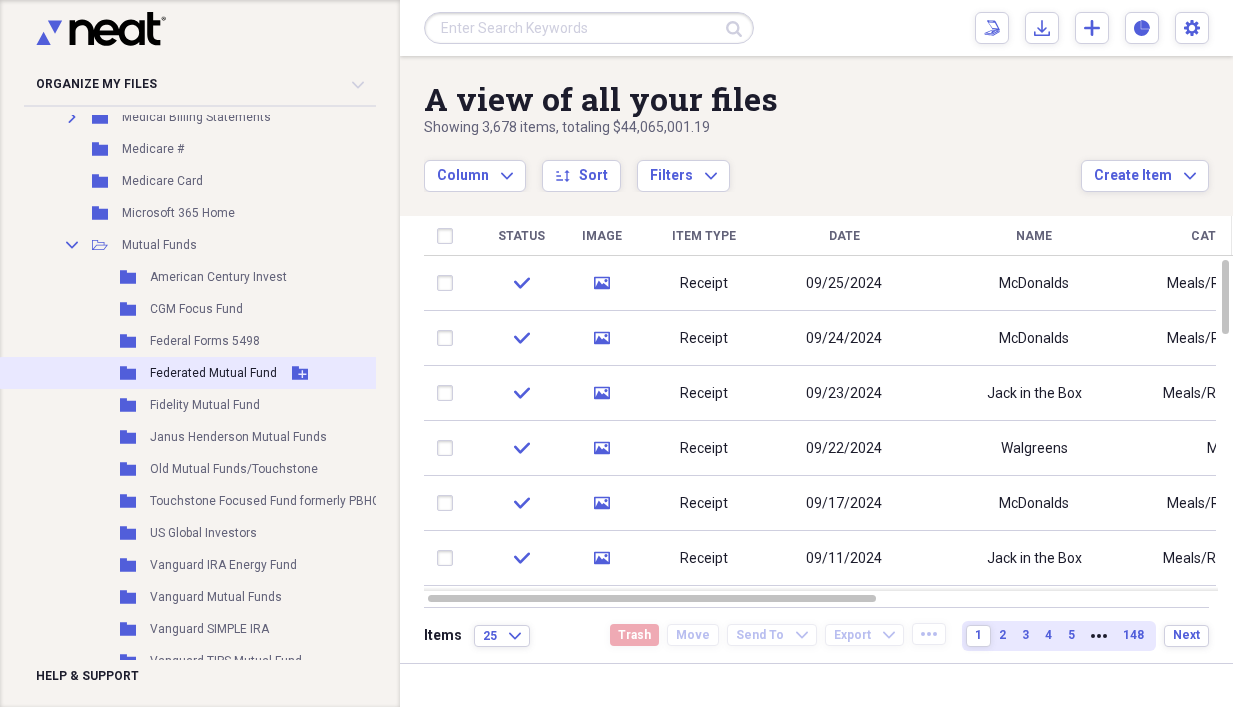 scroll, scrollTop: 2800, scrollLeft: 0, axis: vertical 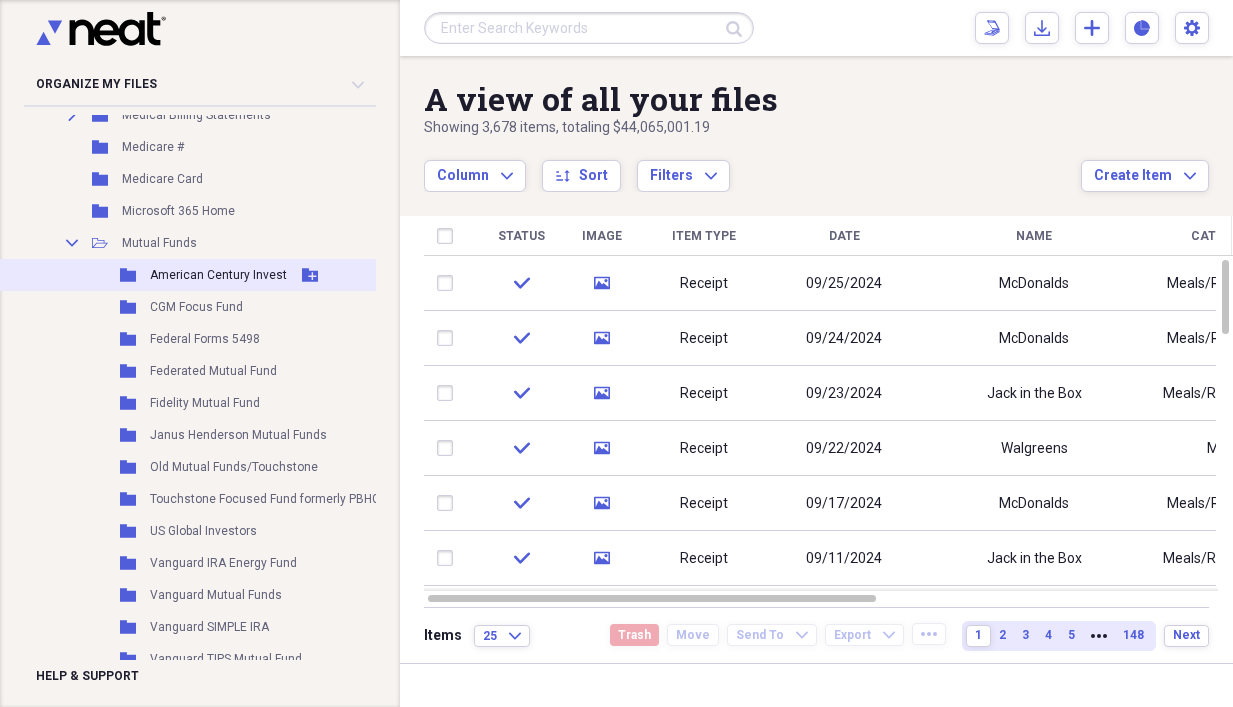 click on "Folder American Century Invest Add Folder" at bounding box center (280, 275) 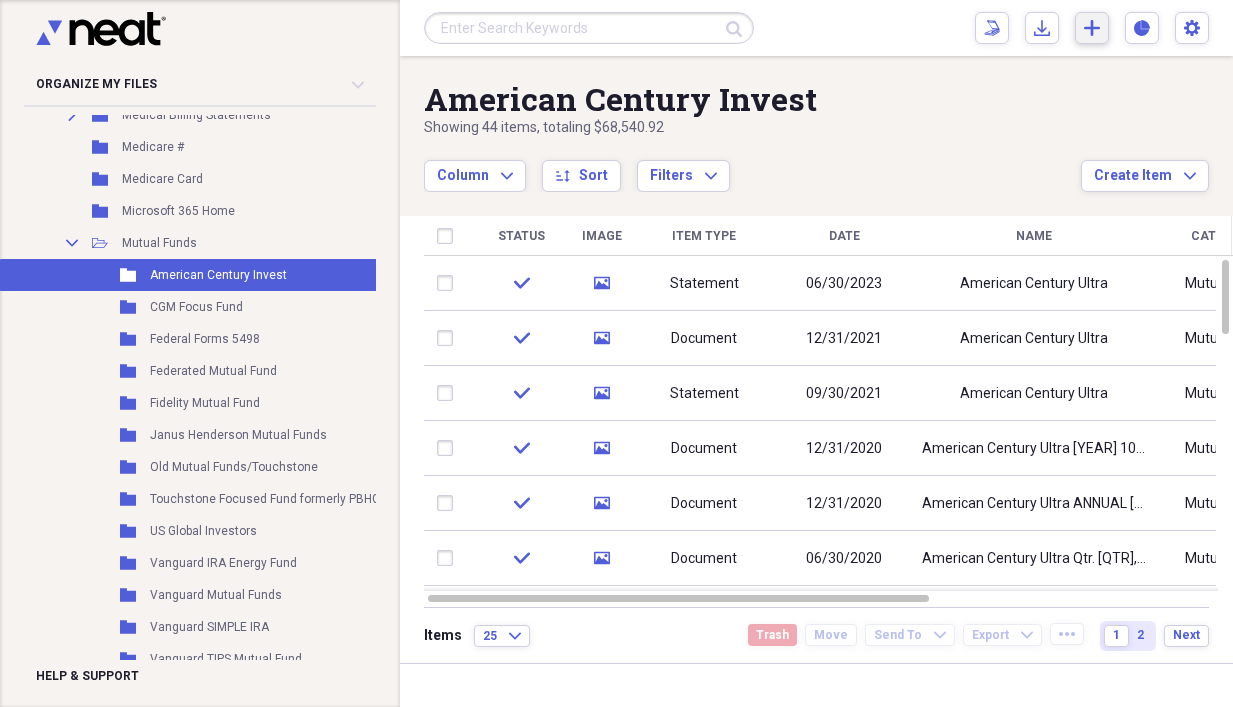 click 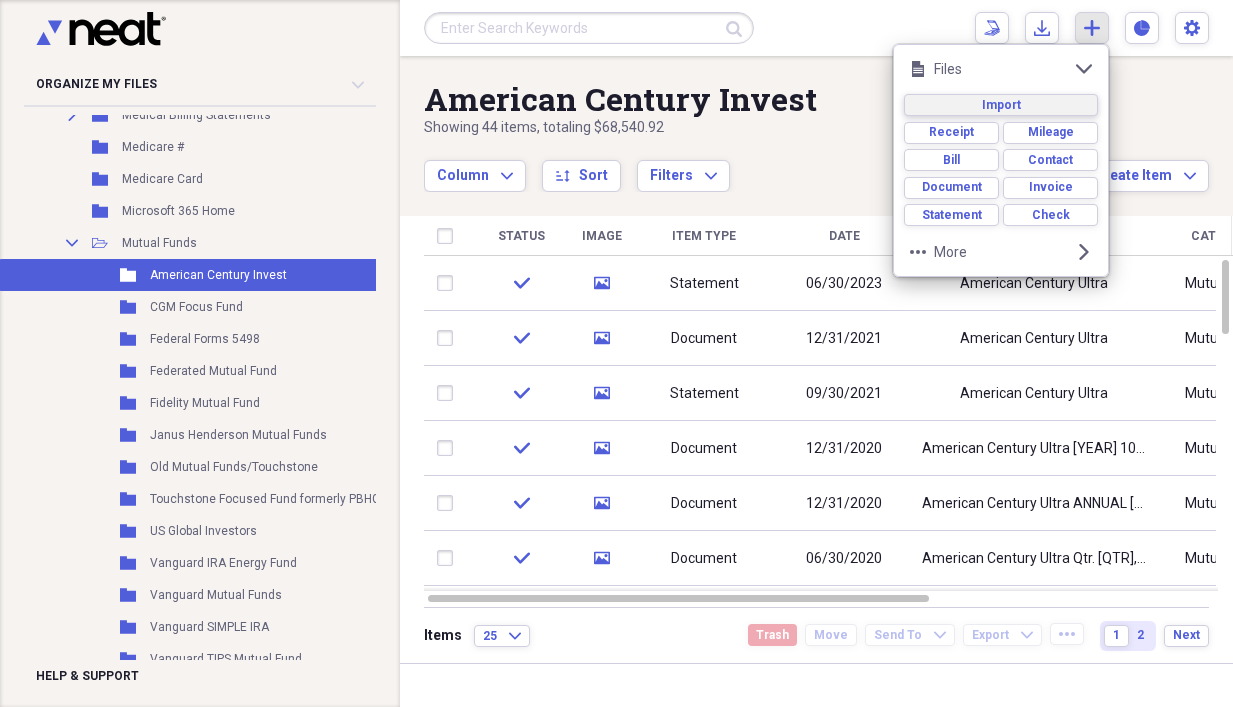 click on "Import" at bounding box center (1001, 105) 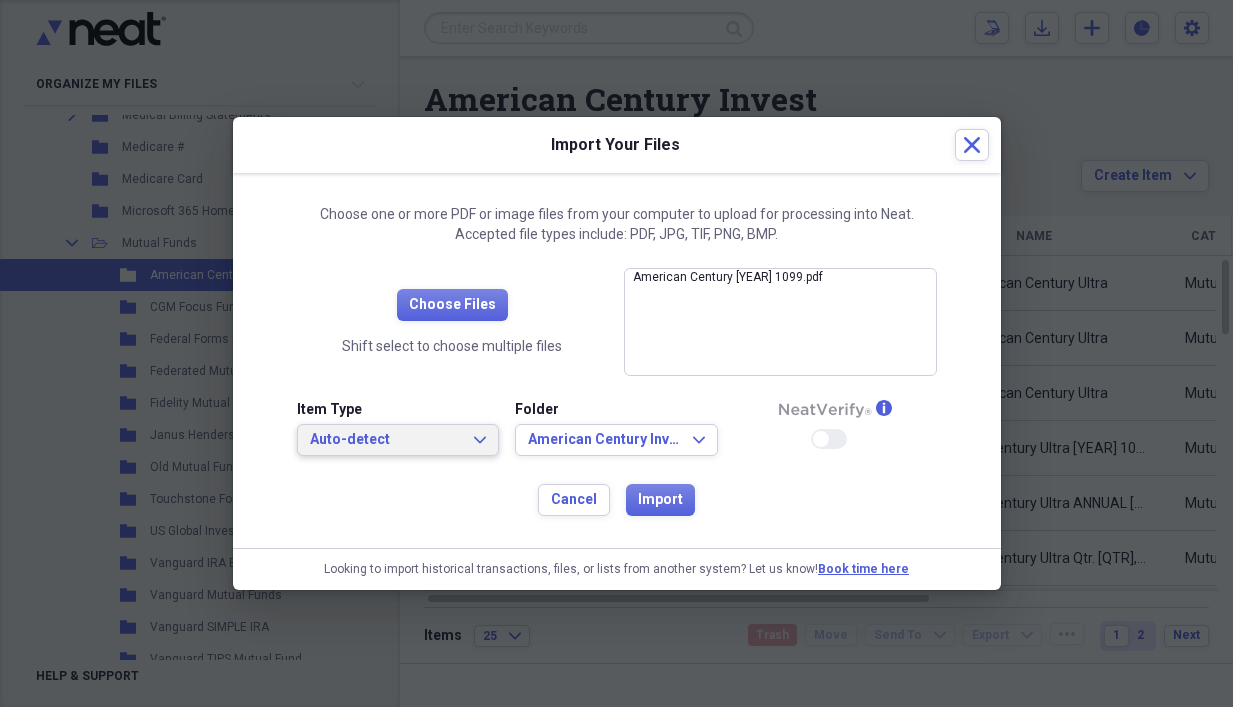 click on "Expand" 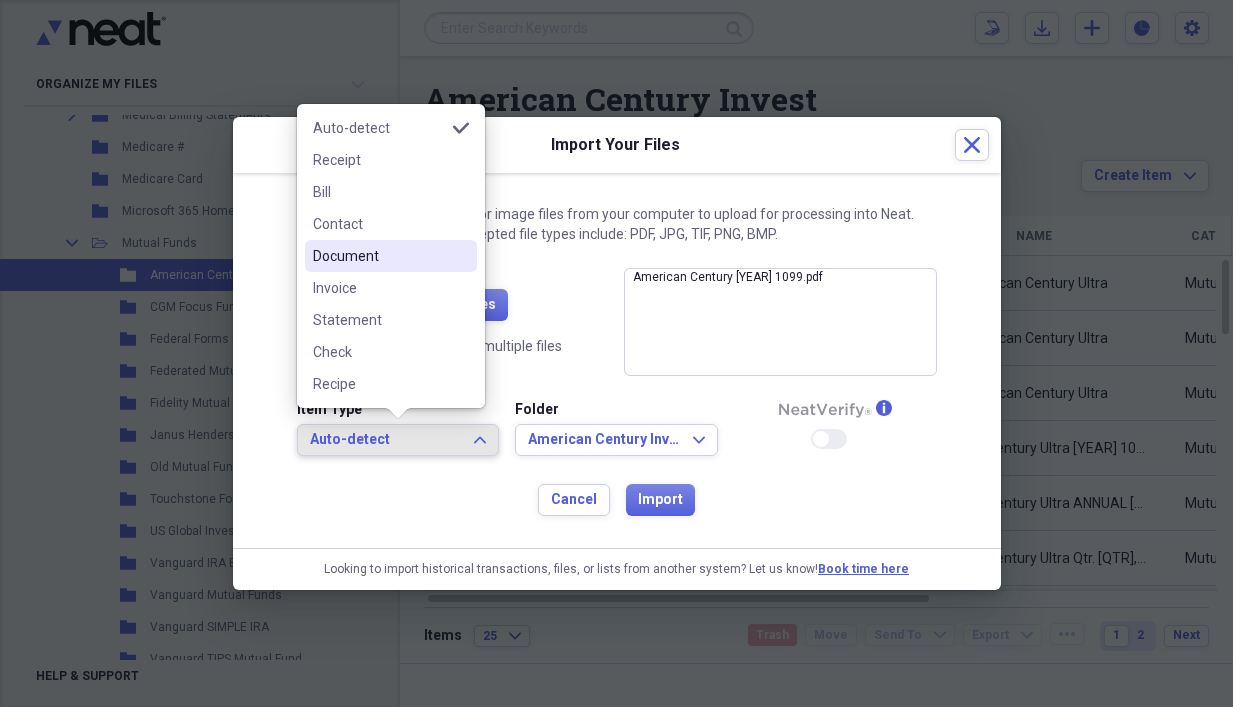 click on "Document" at bounding box center (379, 256) 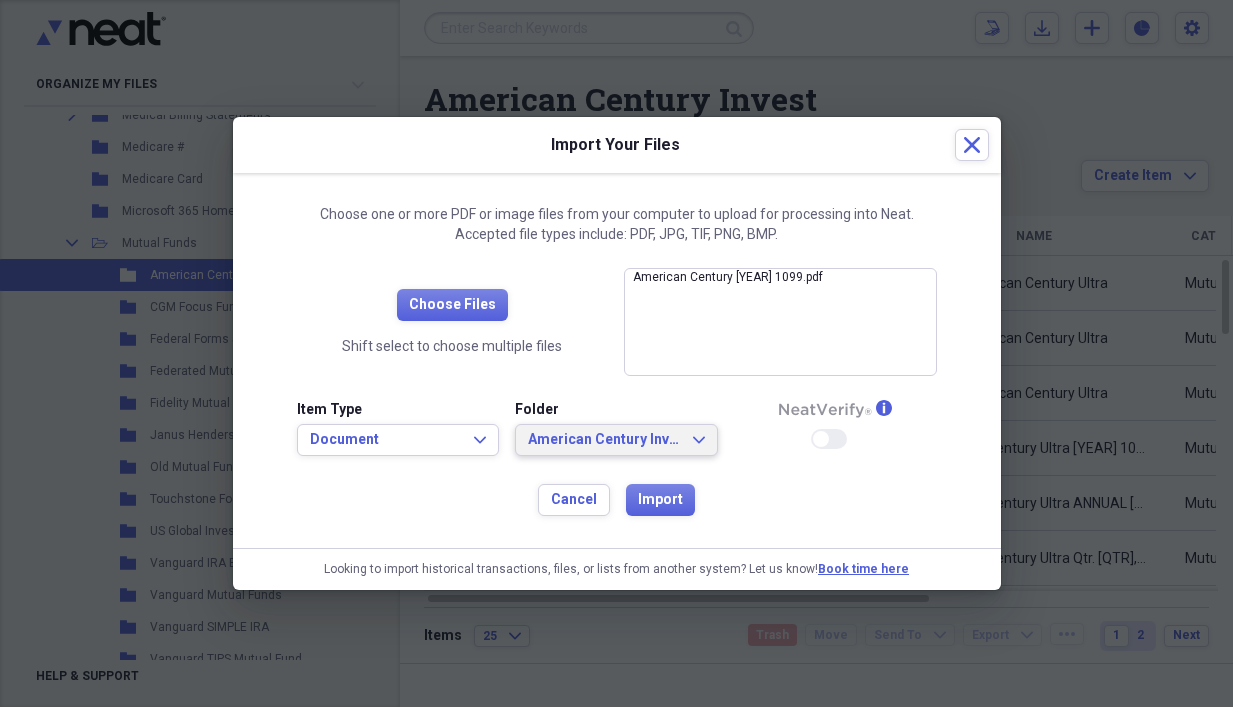 click on "Expand" 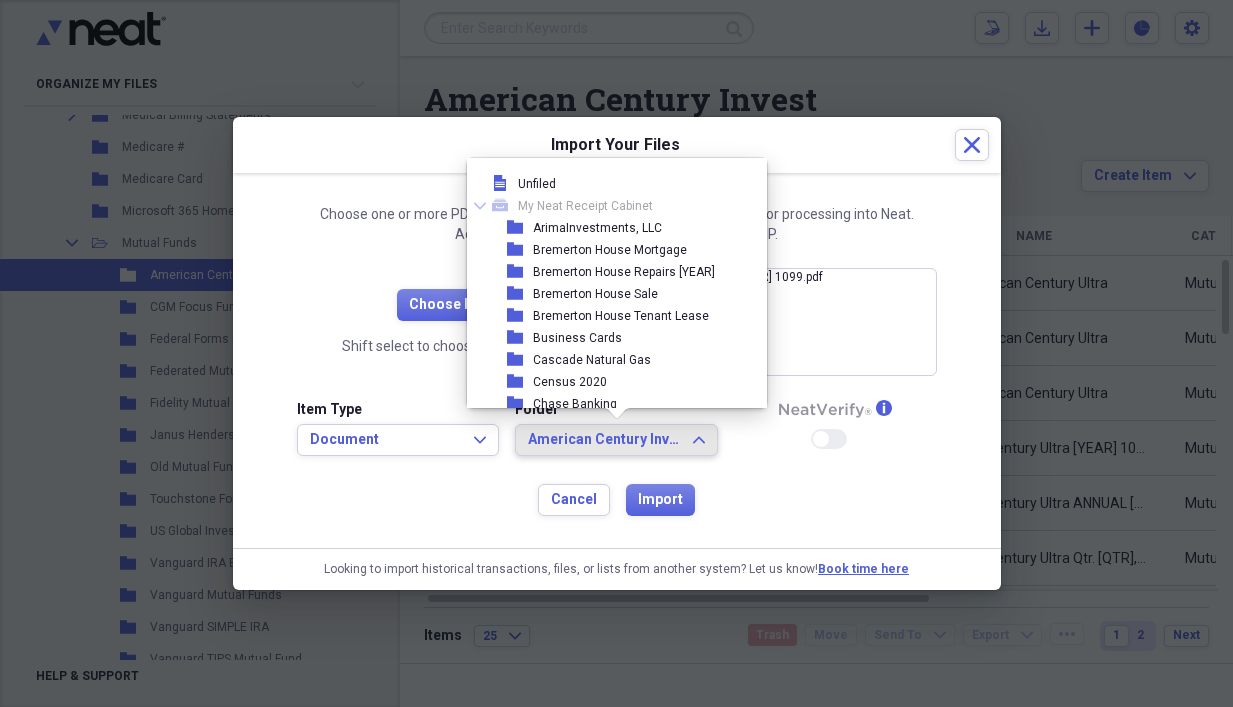 scroll, scrollTop: 1859, scrollLeft: 0, axis: vertical 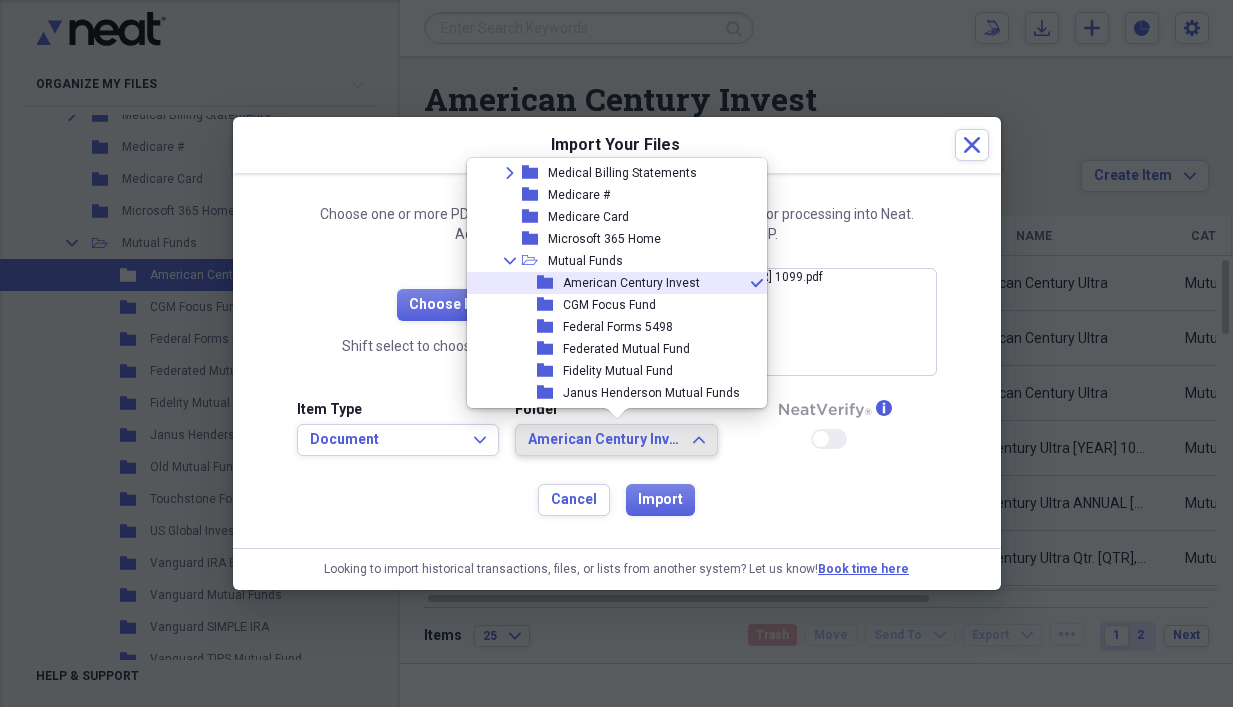 click on "American Century Invest" at bounding box center [631, 283] 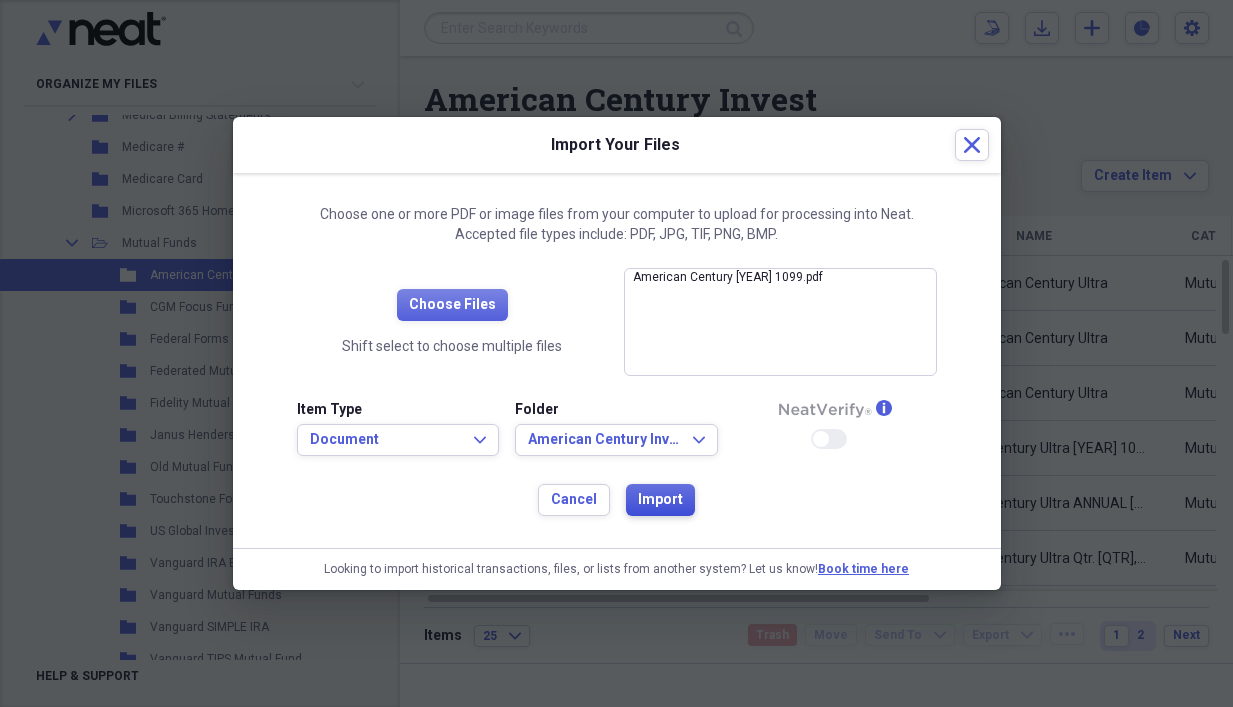 click on "Import" at bounding box center [660, 500] 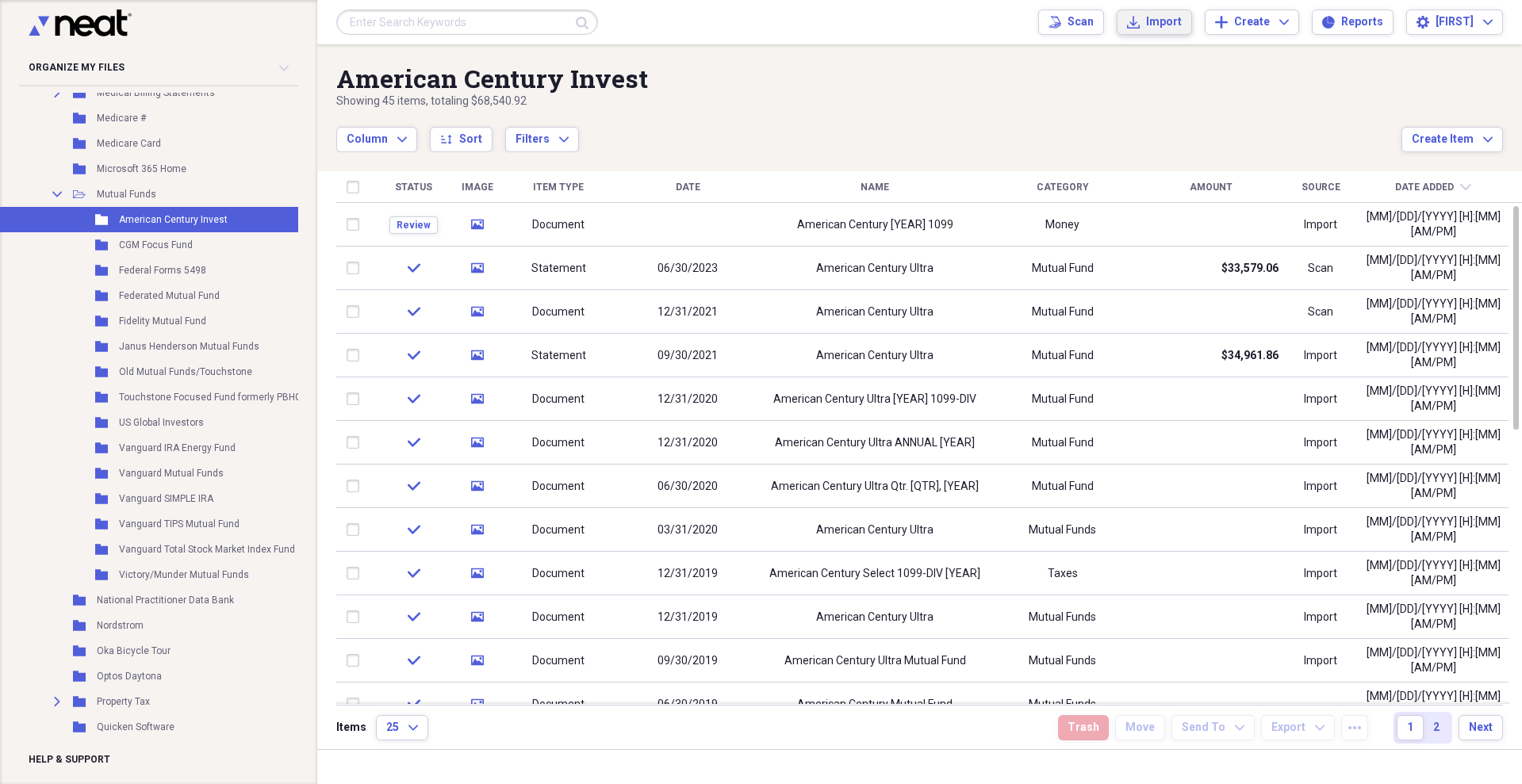click on "Import" at bounding box center (1164, 22) 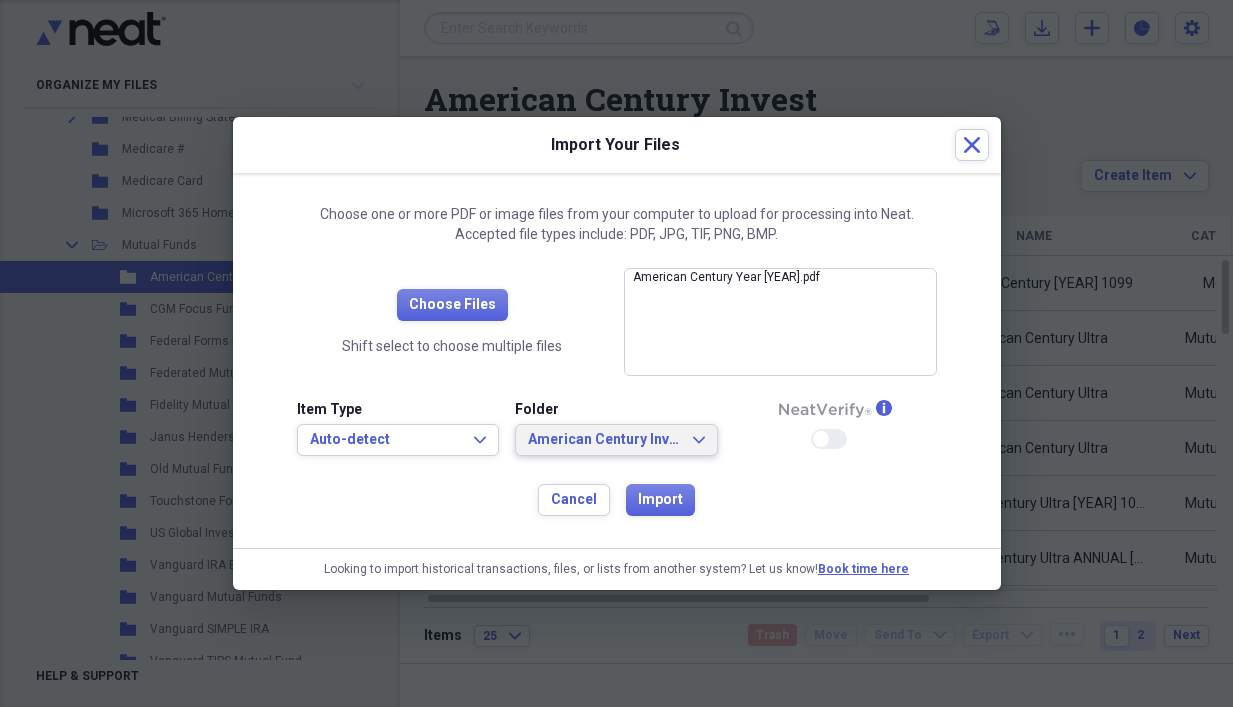 click on "Expand" 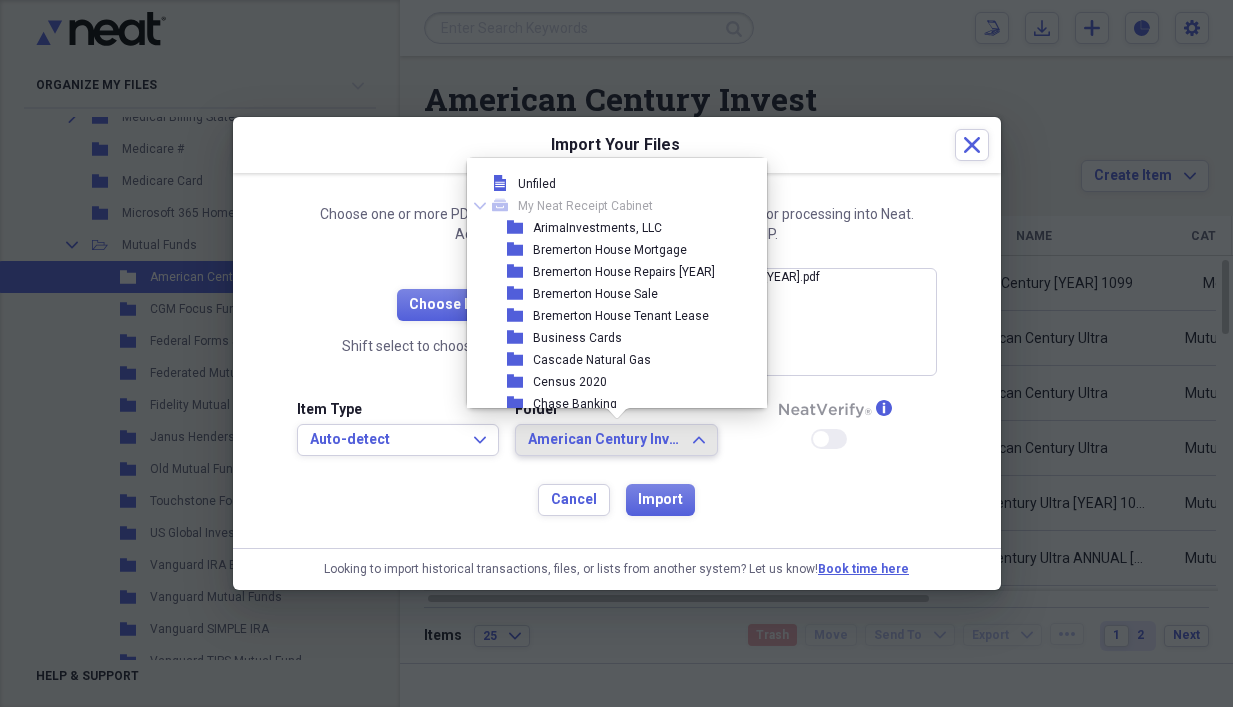 scroll, scrollTop: 1859, scrollLeft: 0, axis: vertical 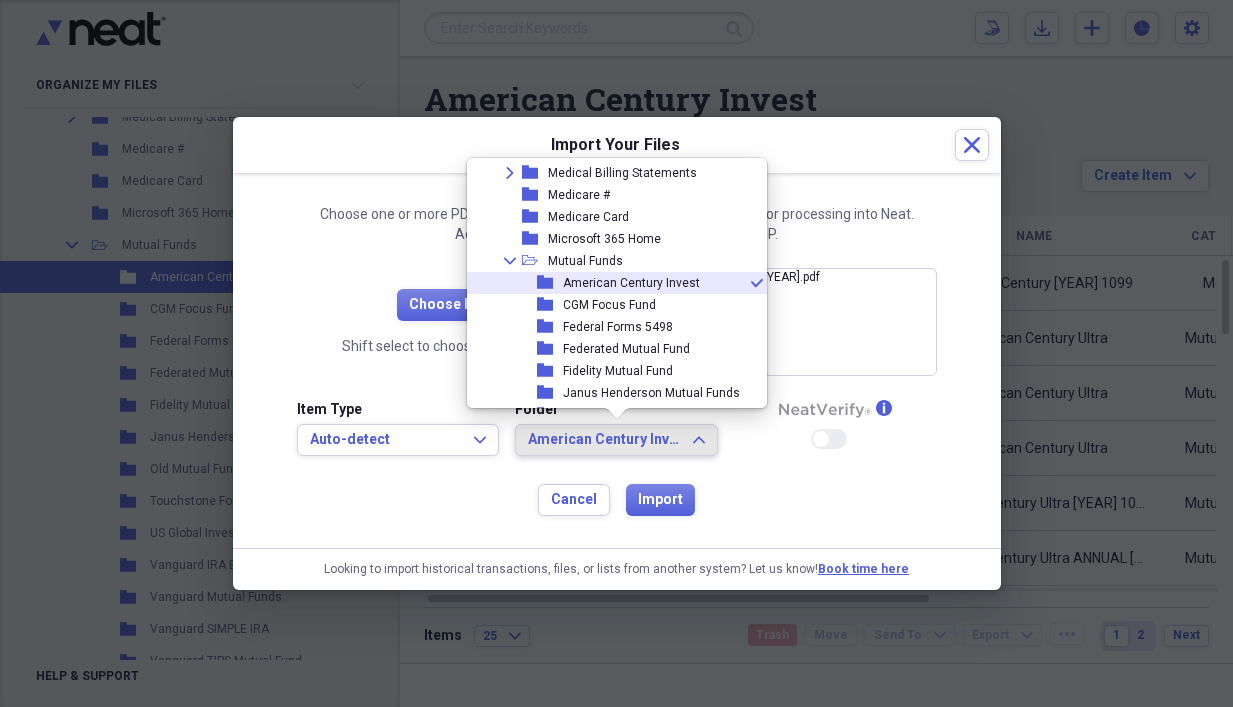click 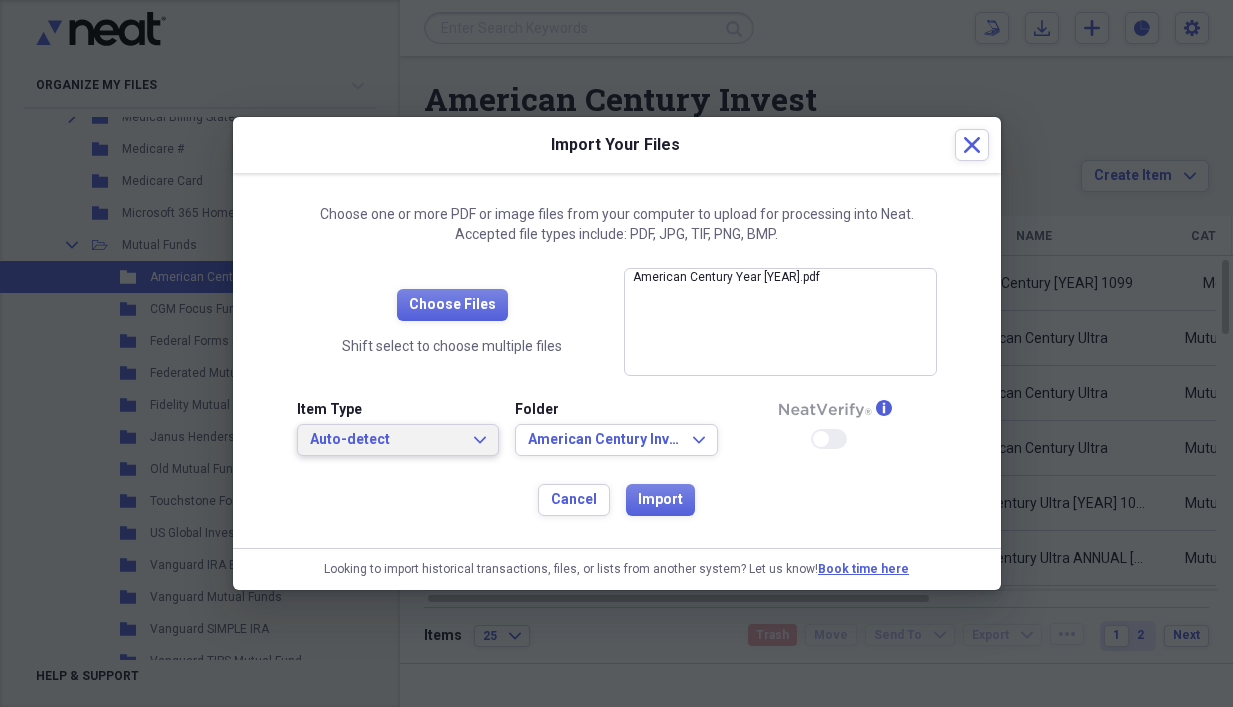 click on "Expand" 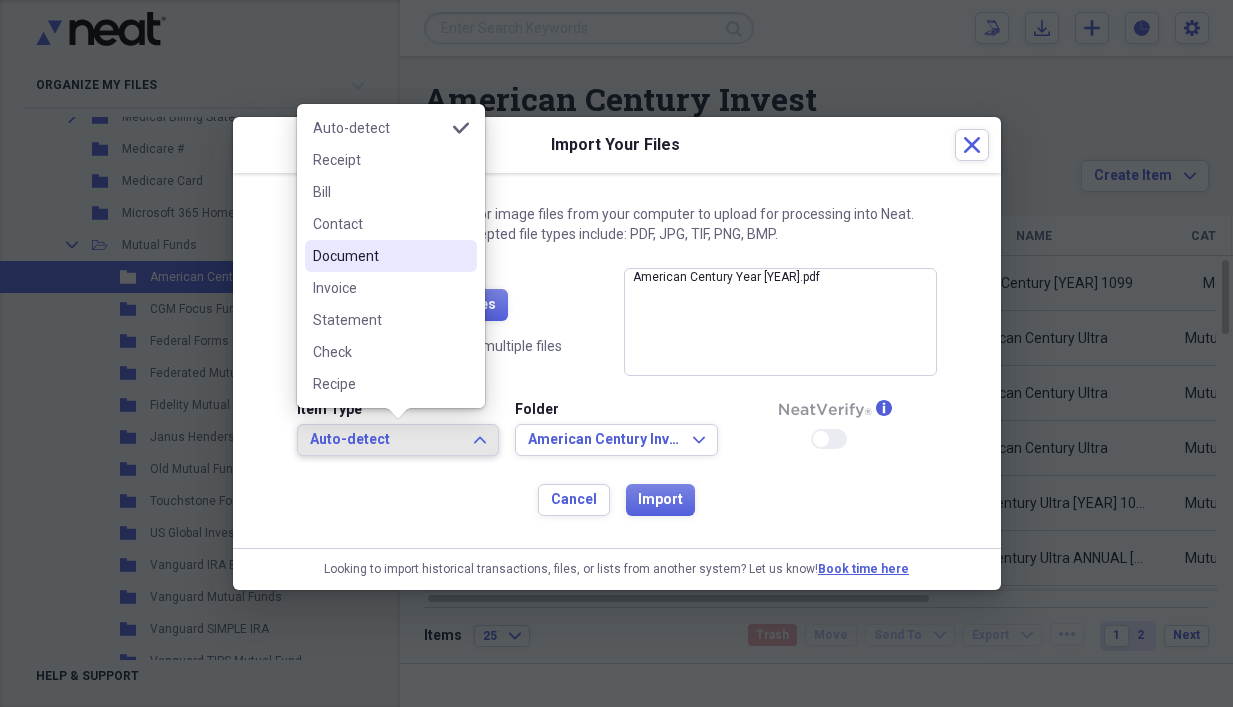click on "Document" at bounding box center [391, 256] 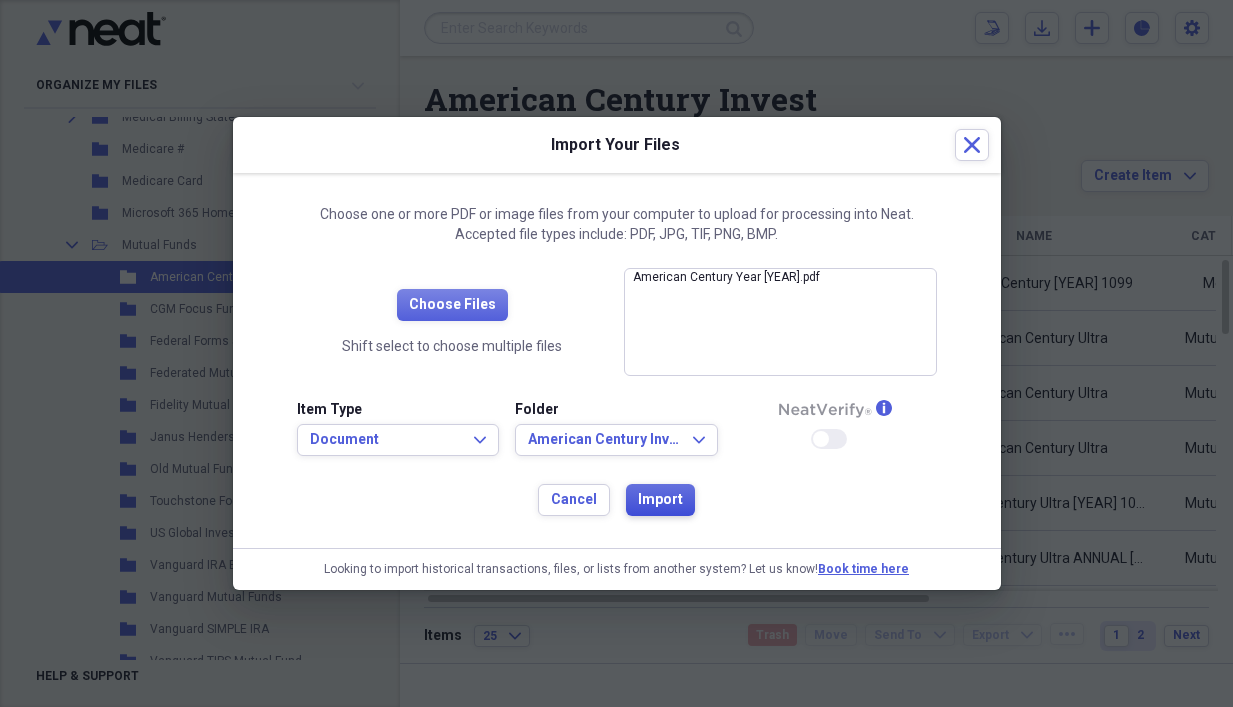 click on "Import" at bounding box center (660, 500) 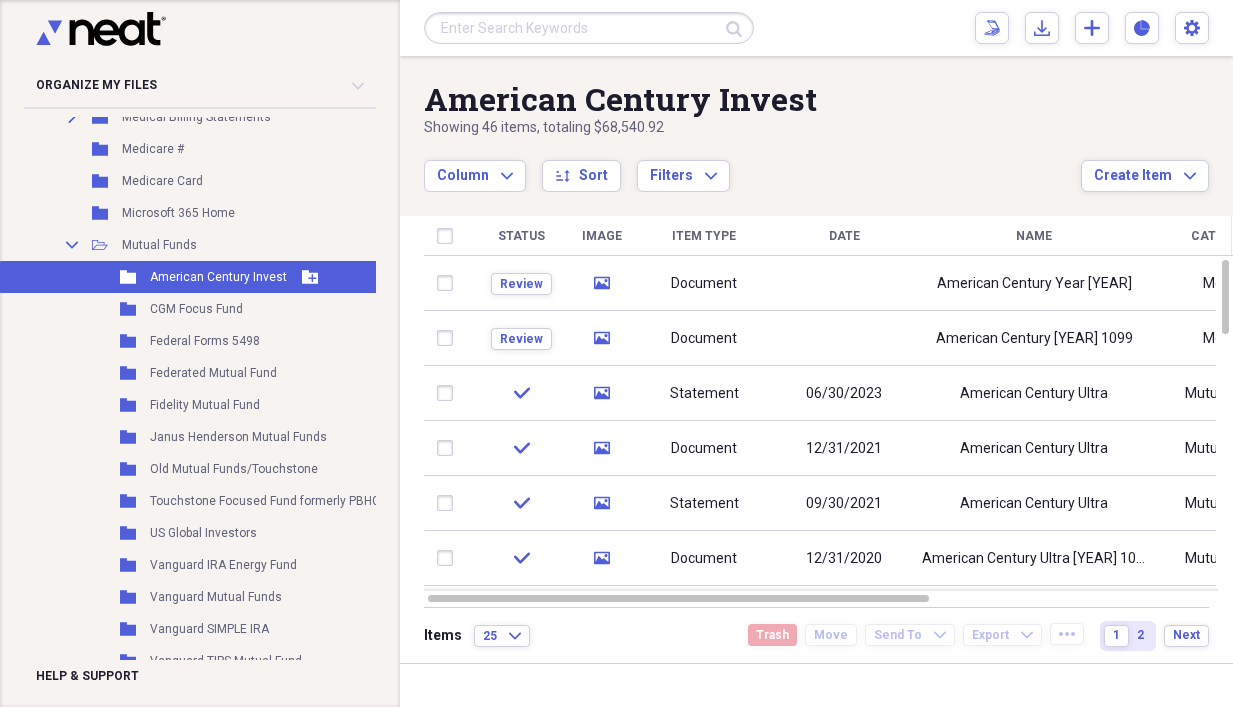 click on "Folder" at bounding box center (129, 277) 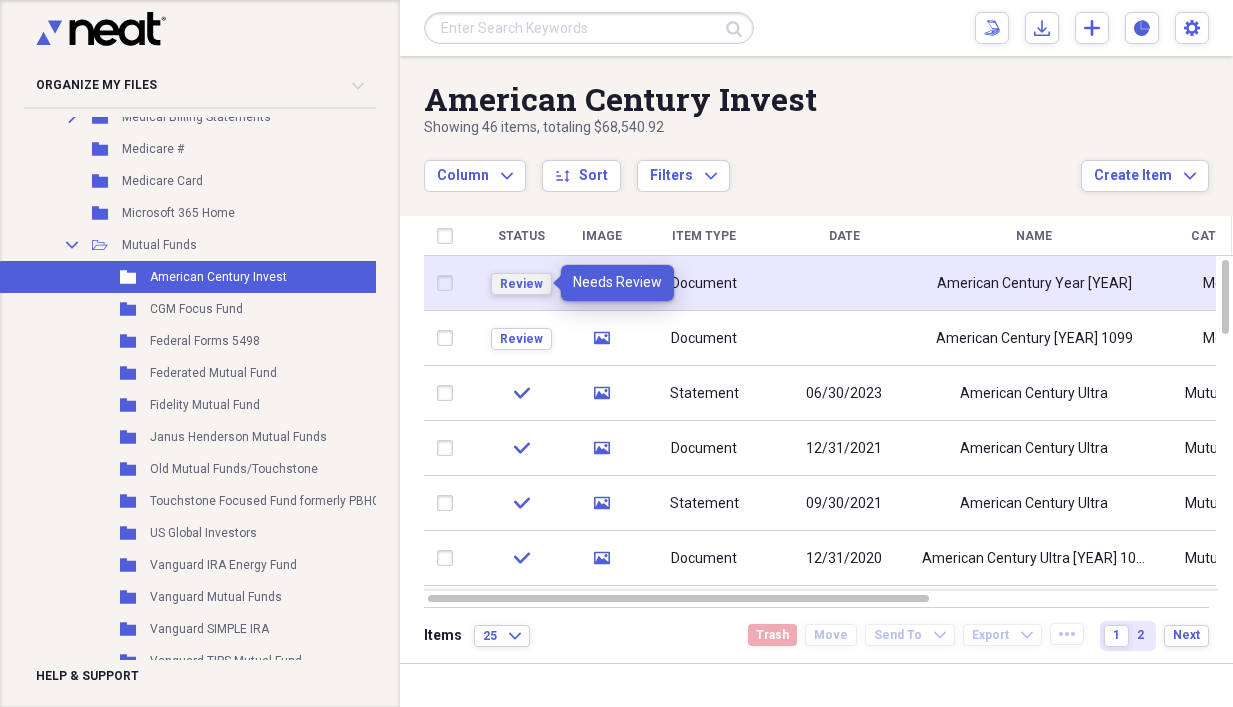 click on "Review" at bounding box center (521, 284) 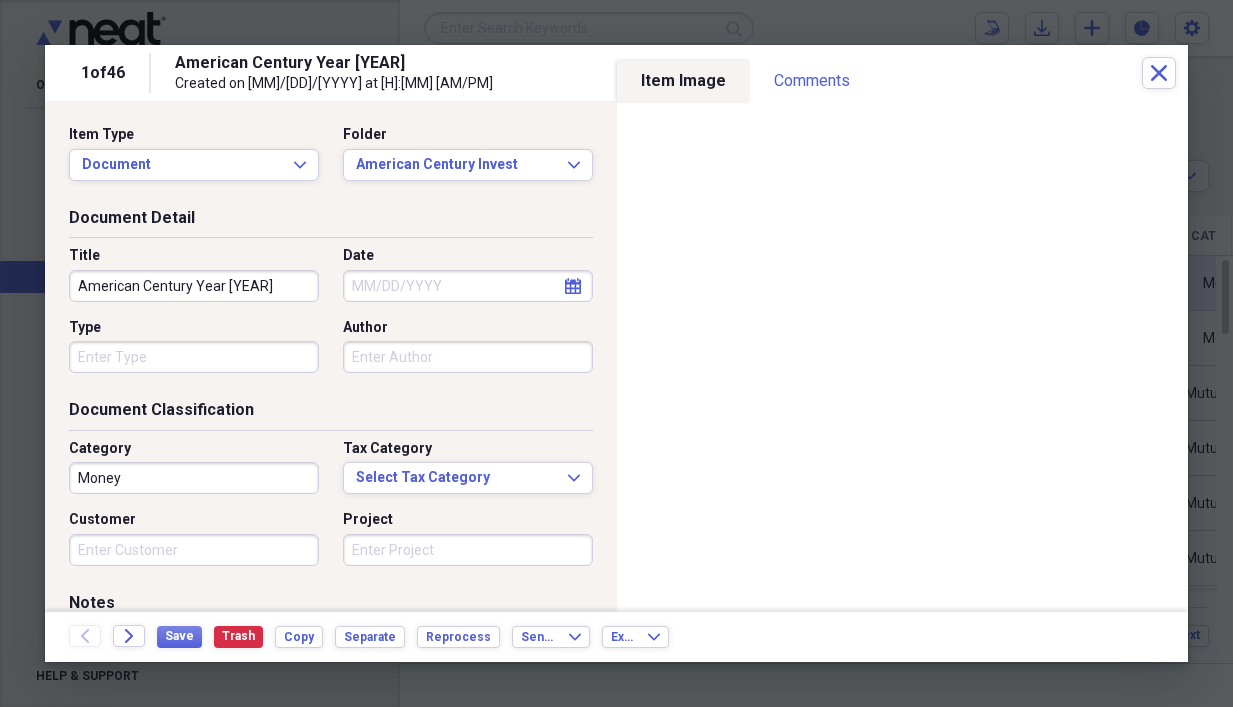 click on "calendar" 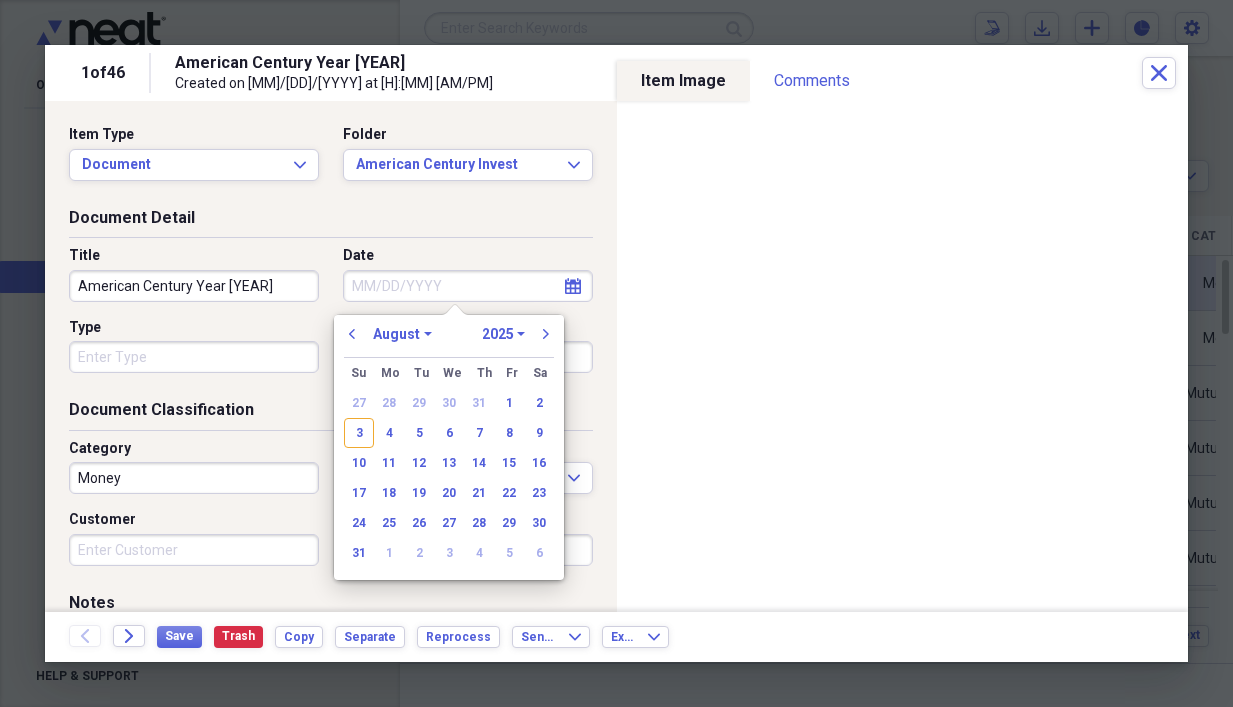 click on "1970 1971 1972 1973 1974 1975 1976 1977 1978 1979 1980 1981 1982 1983 1984 1985 1986 1987 1988 1989 1990 1991 1992 1993 1994 1995 1996 1997 1998 1999 2000 2001 2002 2003 2004 2005 2006 2007 2008 2009 2010 2011 2012 2013 2014 2015 2016 2017 2018 2019 2020 2021 2022 2023 2024 2025 2026 2027 2028 2029 2030 2031 2032 2033 2034 2035" at bounding box center [503, 334] 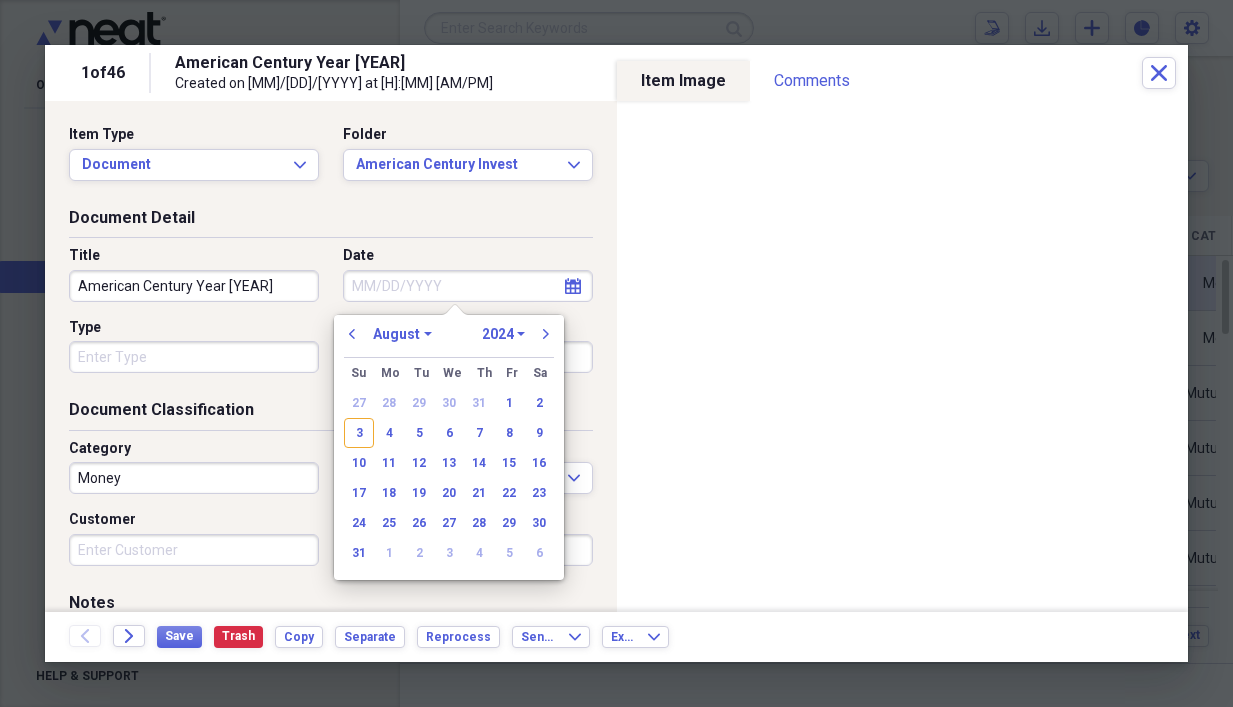 click on "1970 1971 1972 1973 1974 1975 1976 1977 1978 1979 1980 1981 1982 1983 1984 1985 1986 1987 1988 1989 1990 1991 1992 1993 1994 1995 1996 1997 1998 1999 2000 2001 2002 2003 2004 2005 2006 2007 2008 2009 2010 2011 2012 2013 2014 2015 2016 2017 2018 2019 2020 2021 2022 2023 2024 2025 2026 2027 2028 2029 2030 2031 2032 2033 2034 2035" at bounding box center [503, 334] 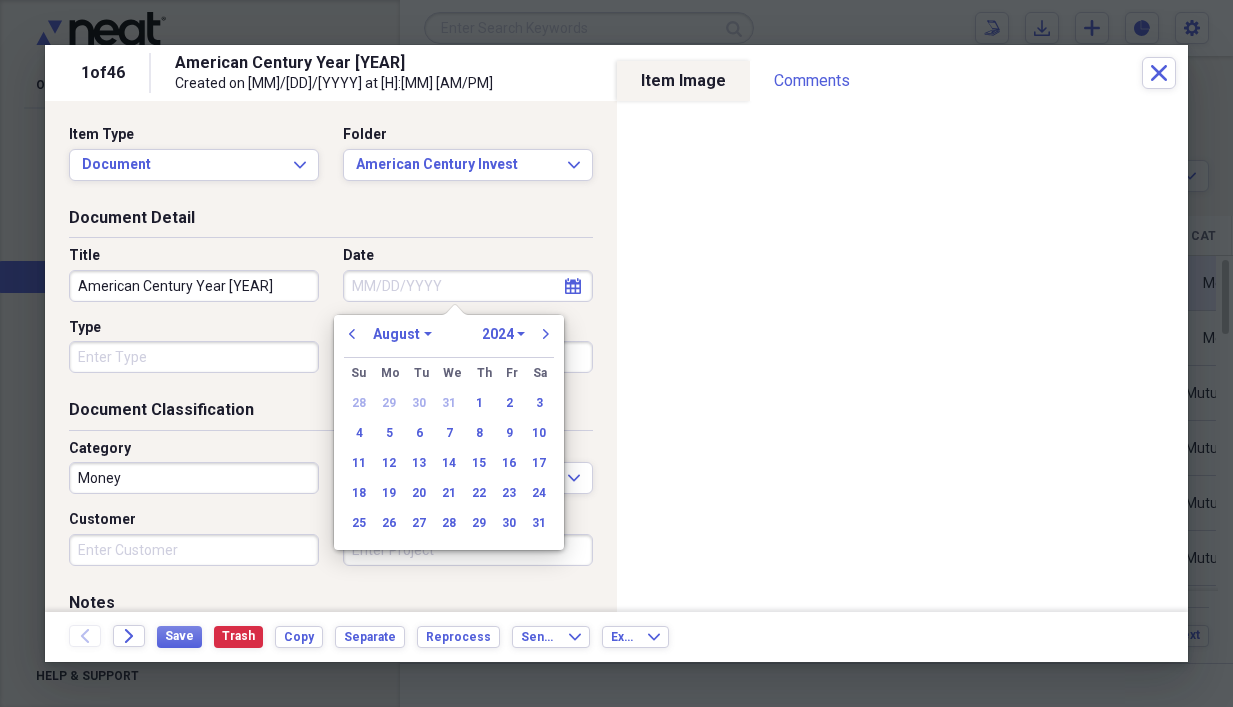 click on "January February March April May June July August September October November December" at bounding box center [402, 334] 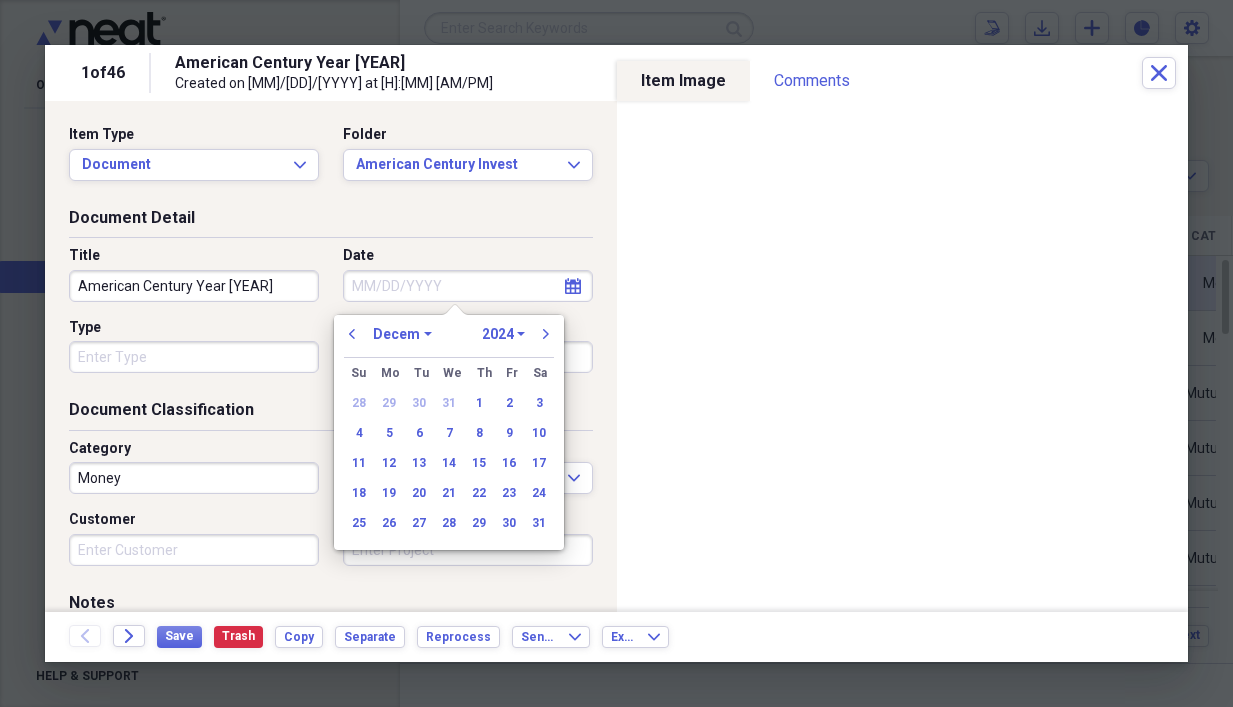 click on "January February March April May June July August September October November December" at bounding box center [402, 334] 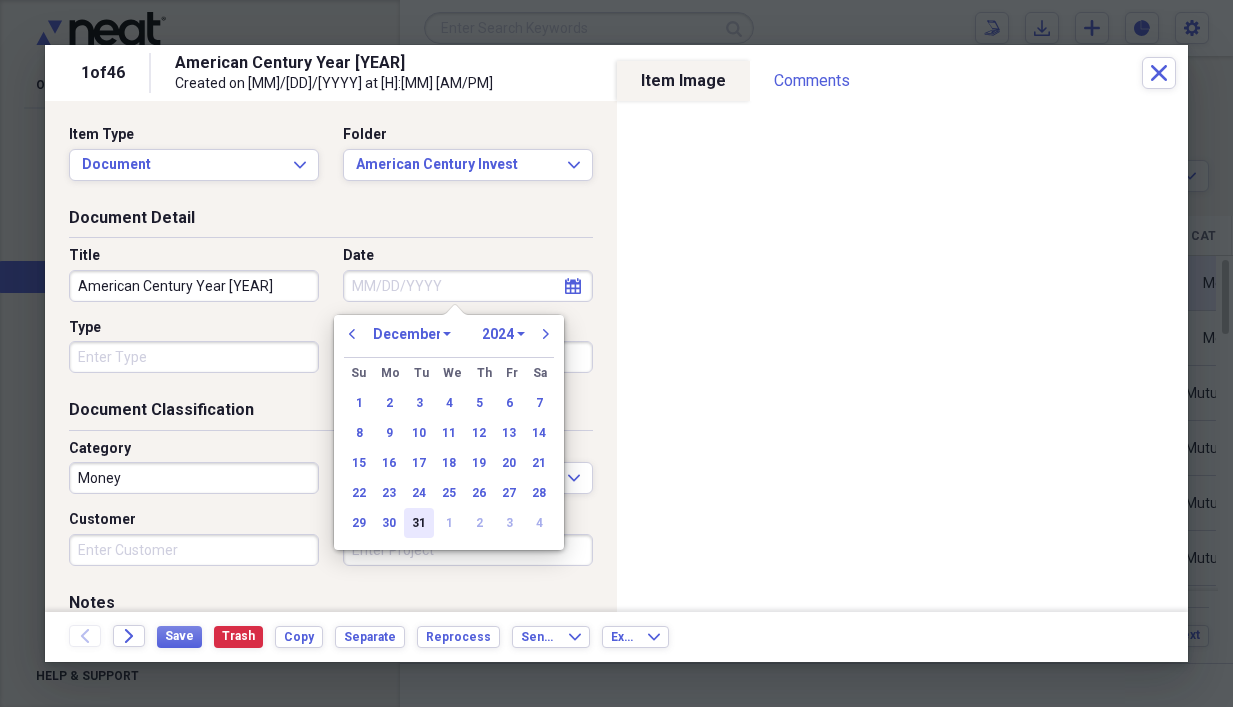click on "31" at bounding box center (419, 523) 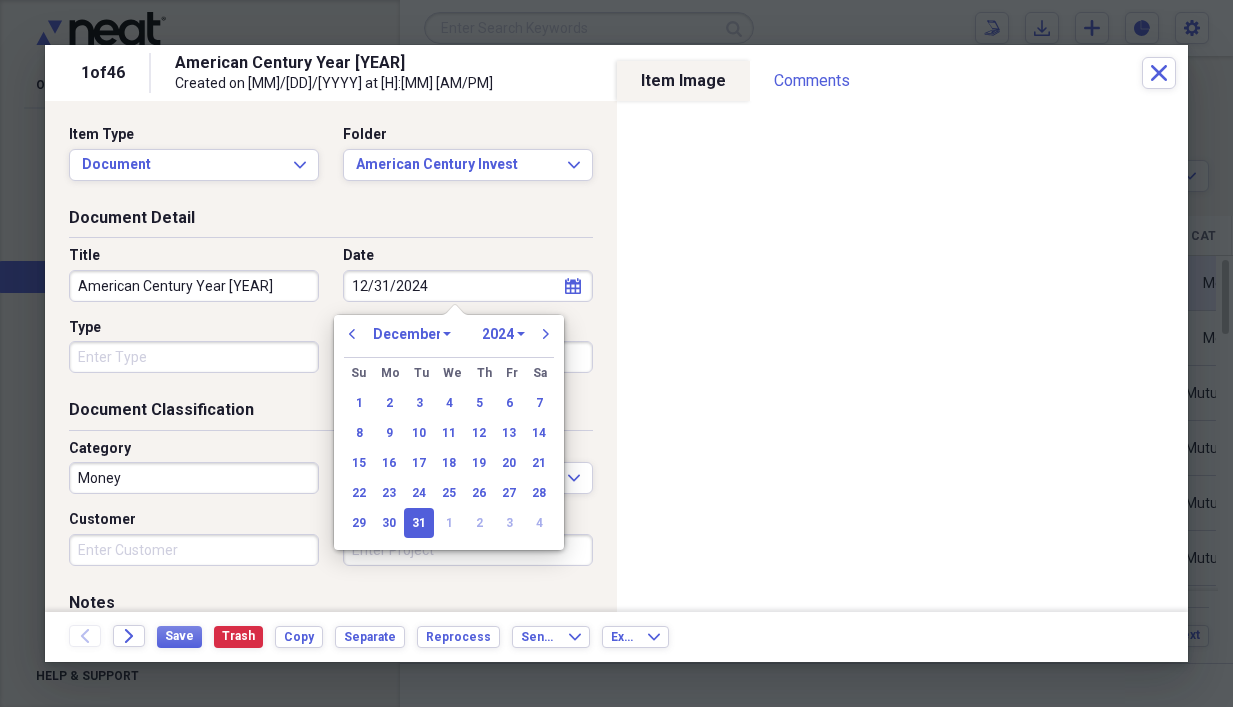 type on "12/31/2024" 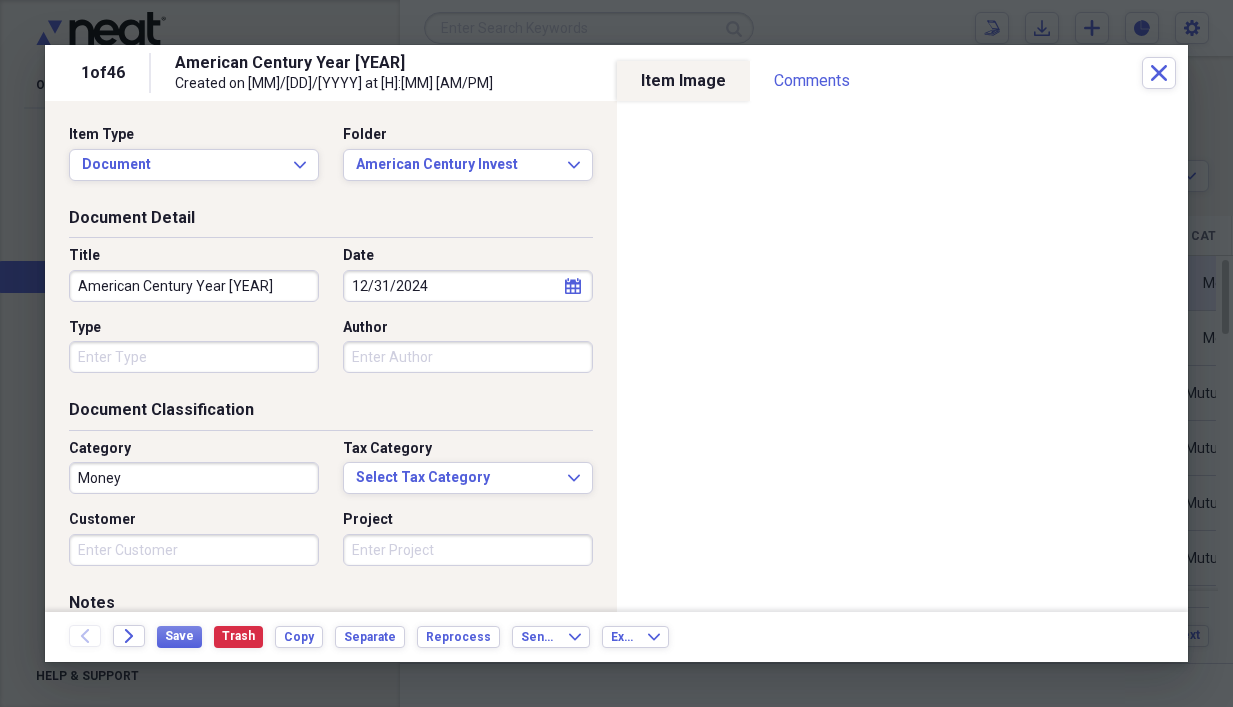 click on "Type" at bounding box center (194, 357) 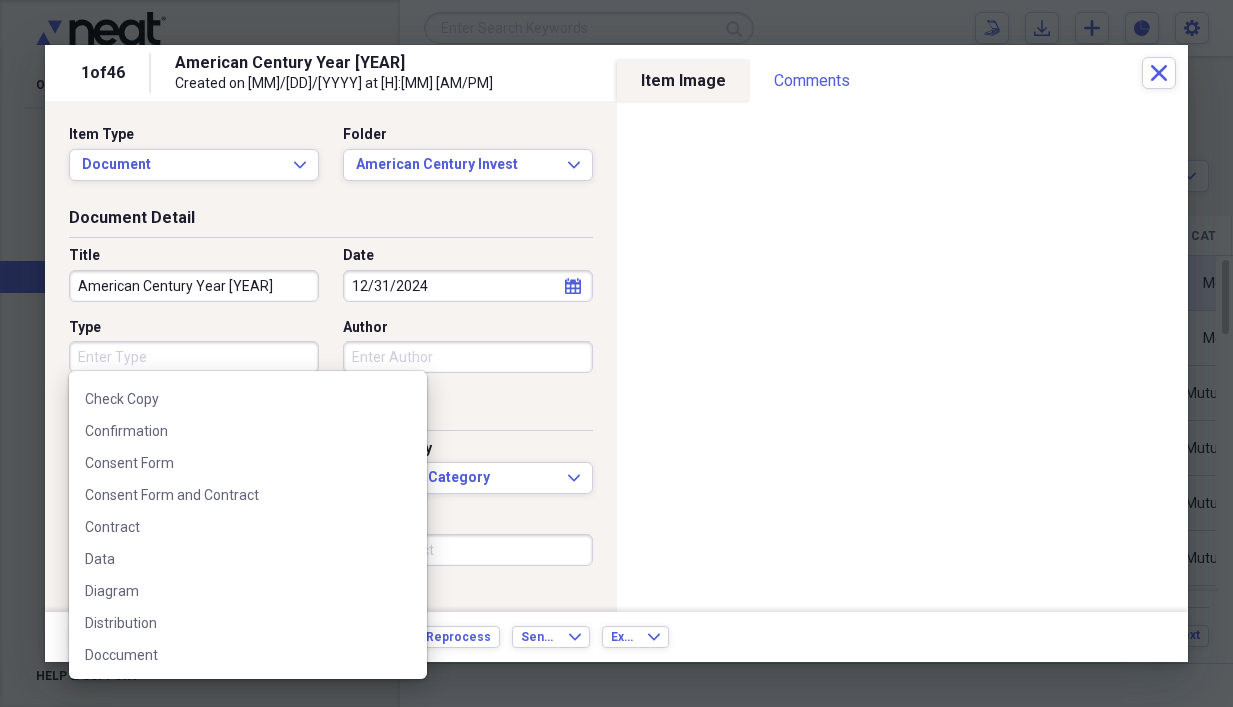 scroll, scrollTop: 500, scrollLeft: 0, axis: vertical 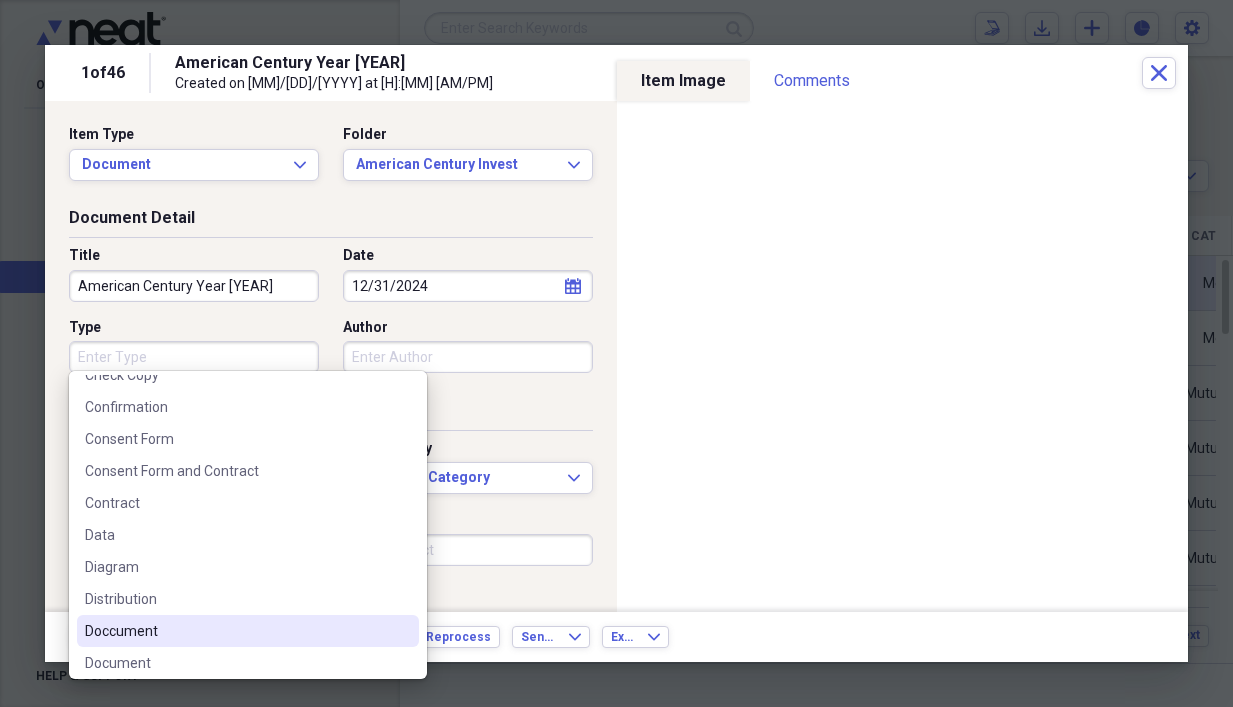 click on "Doccument" at bounding box center (236, 631) 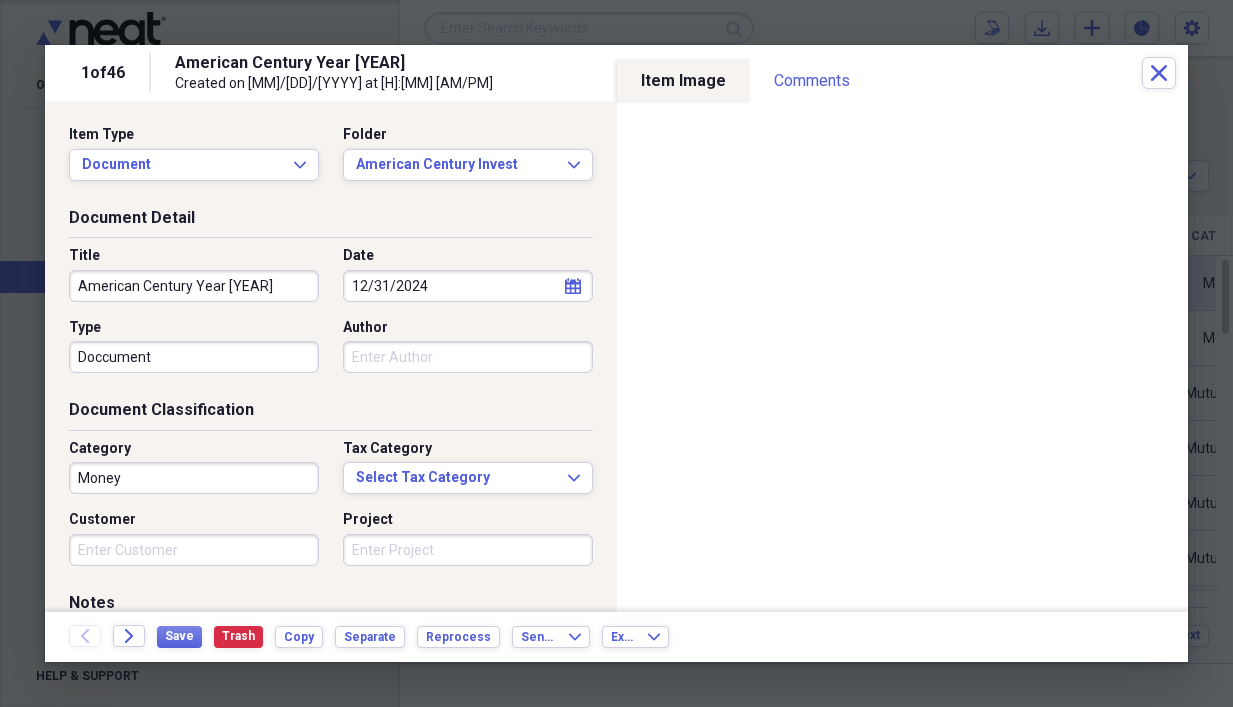 click on "Doccument" at bounding box center (194, 357) 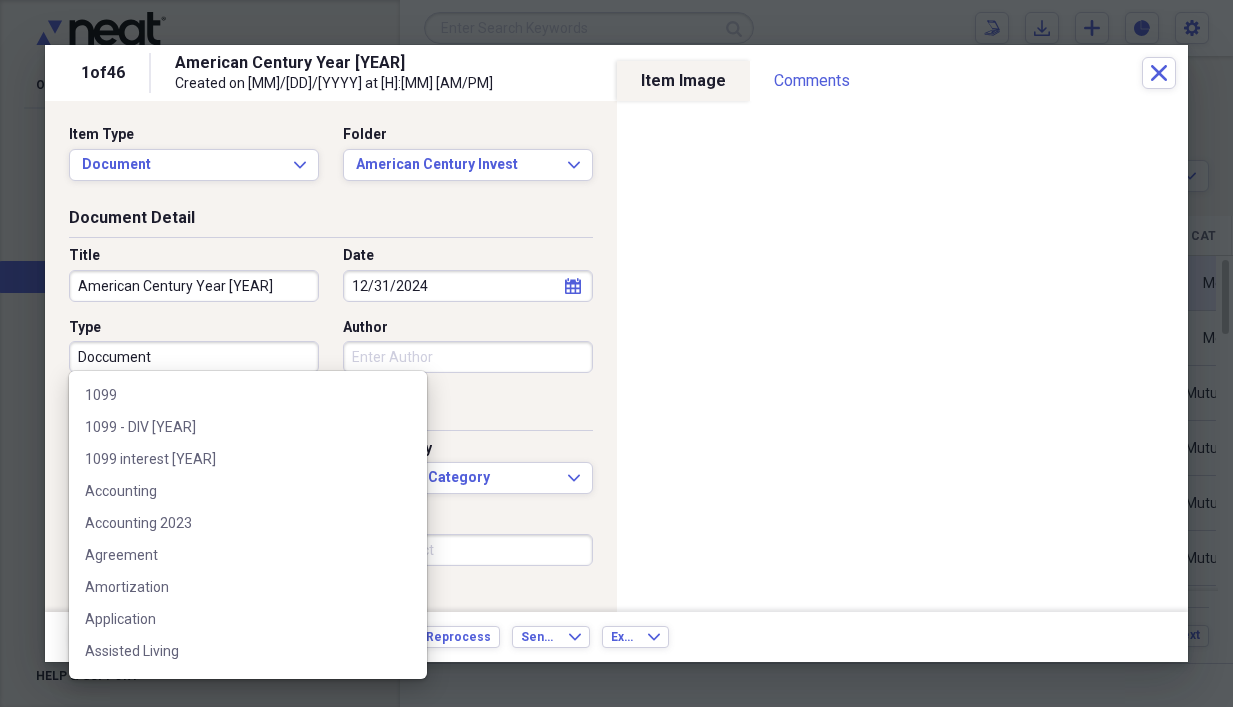 scroll, scrollTop: 508, scrollLeft: 0, axis: vertical 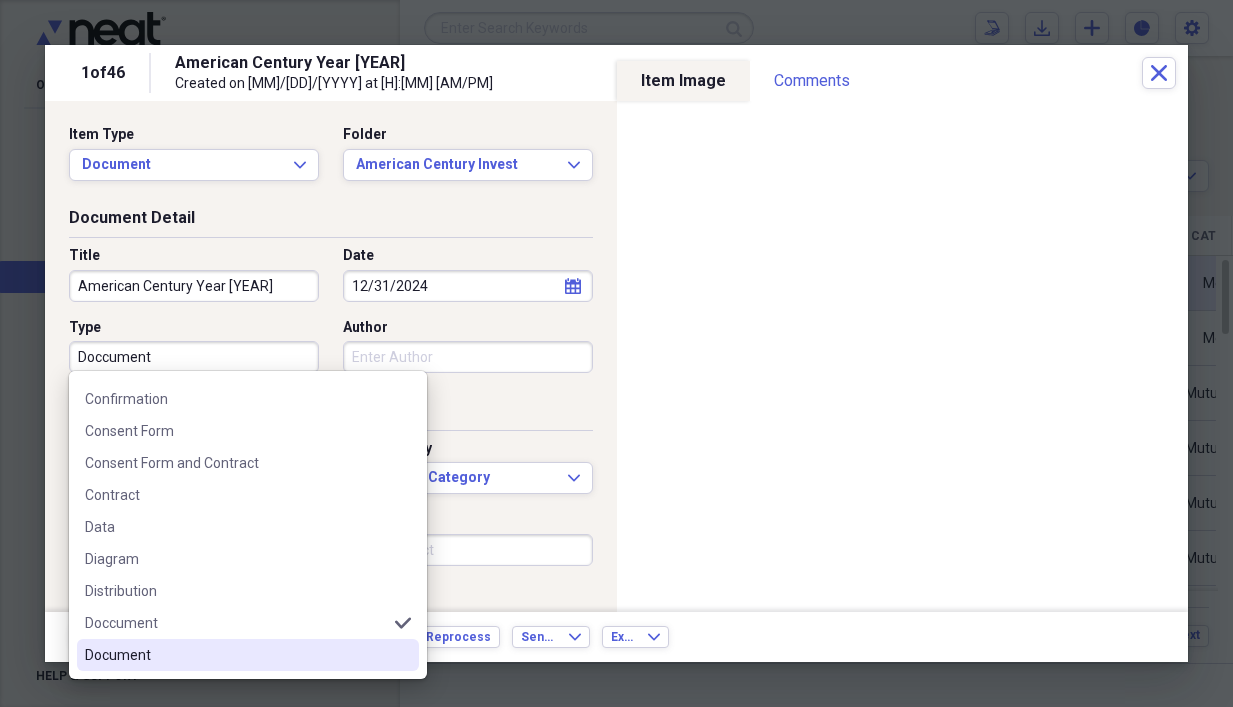 click on "Document" at bounding box center (248, 655) 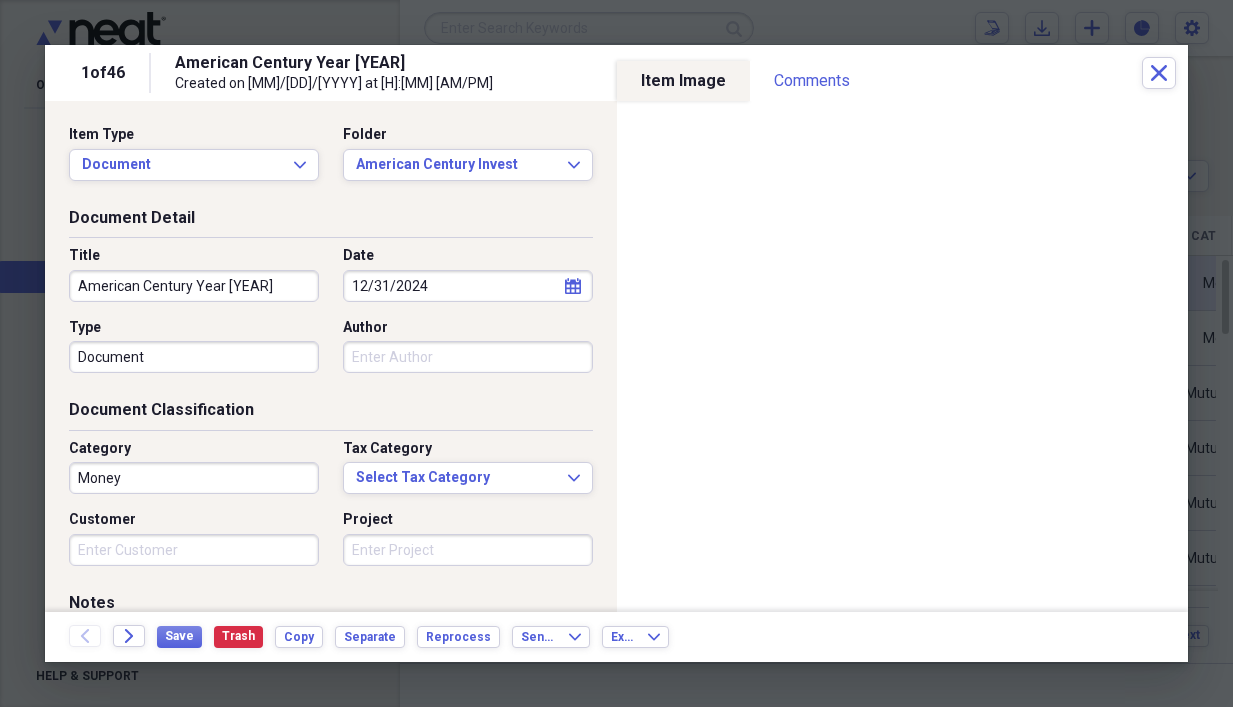 click on "Money" at bounding box center [194, 478] 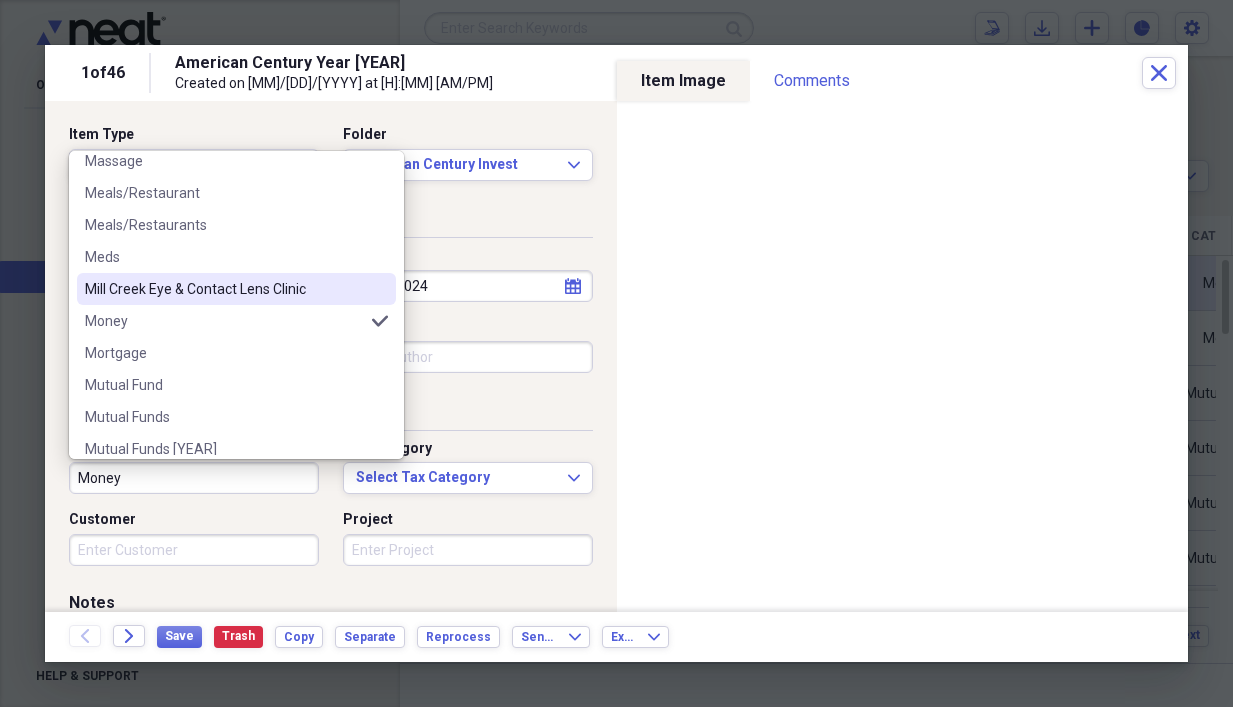 scroll, scrollTop: 2100, scrollLeft: 0, axis: vertical 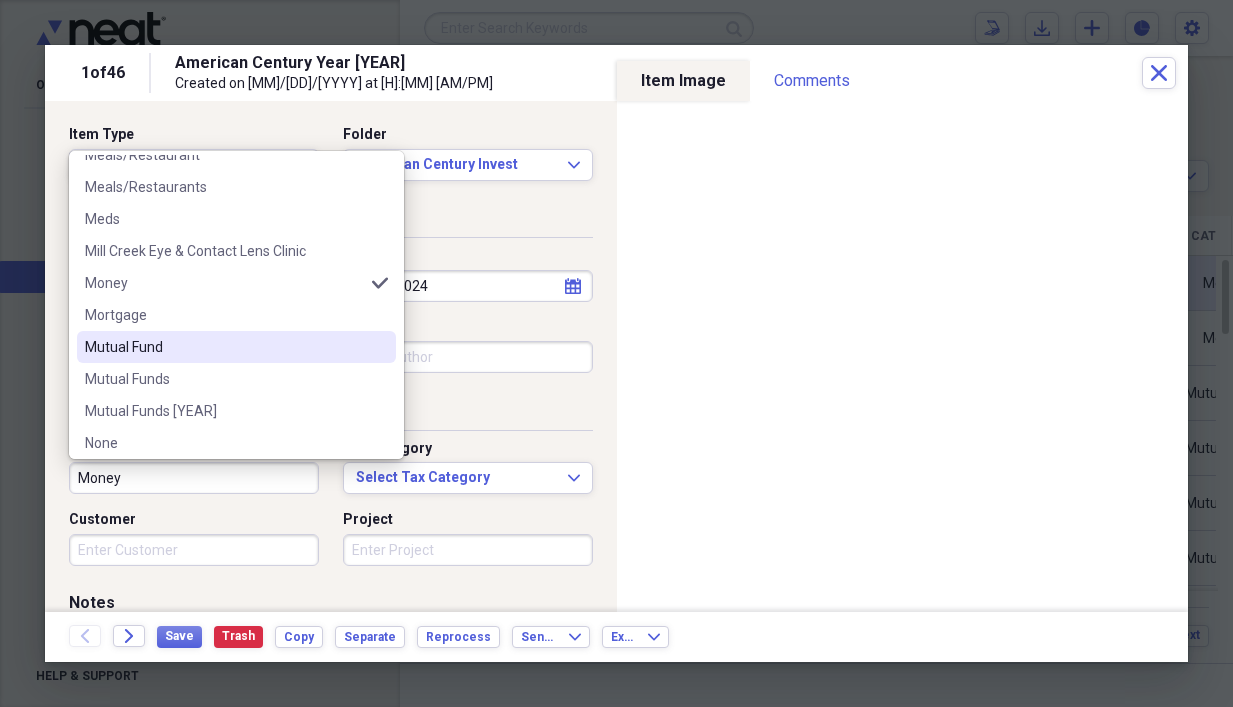 click on "Mutual Fund" at bounding box center [236, 347] 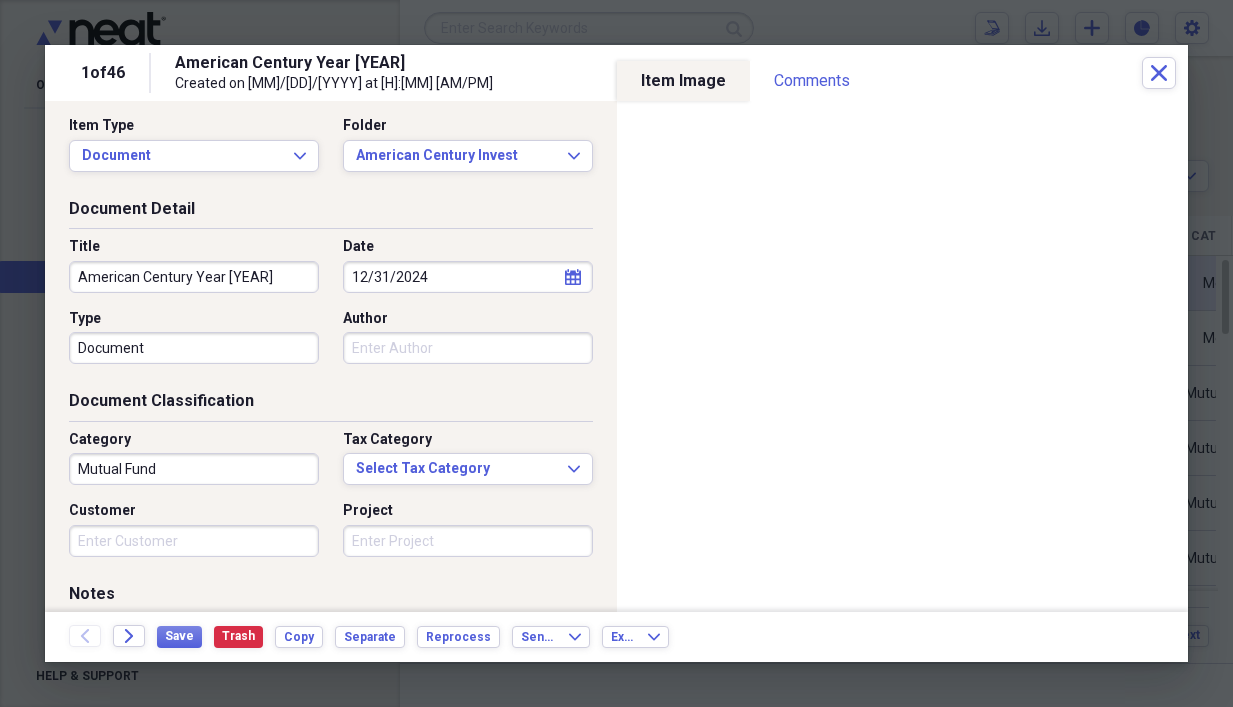 scroll, scrollTop: 0, scrollLeft: 0, axis: both 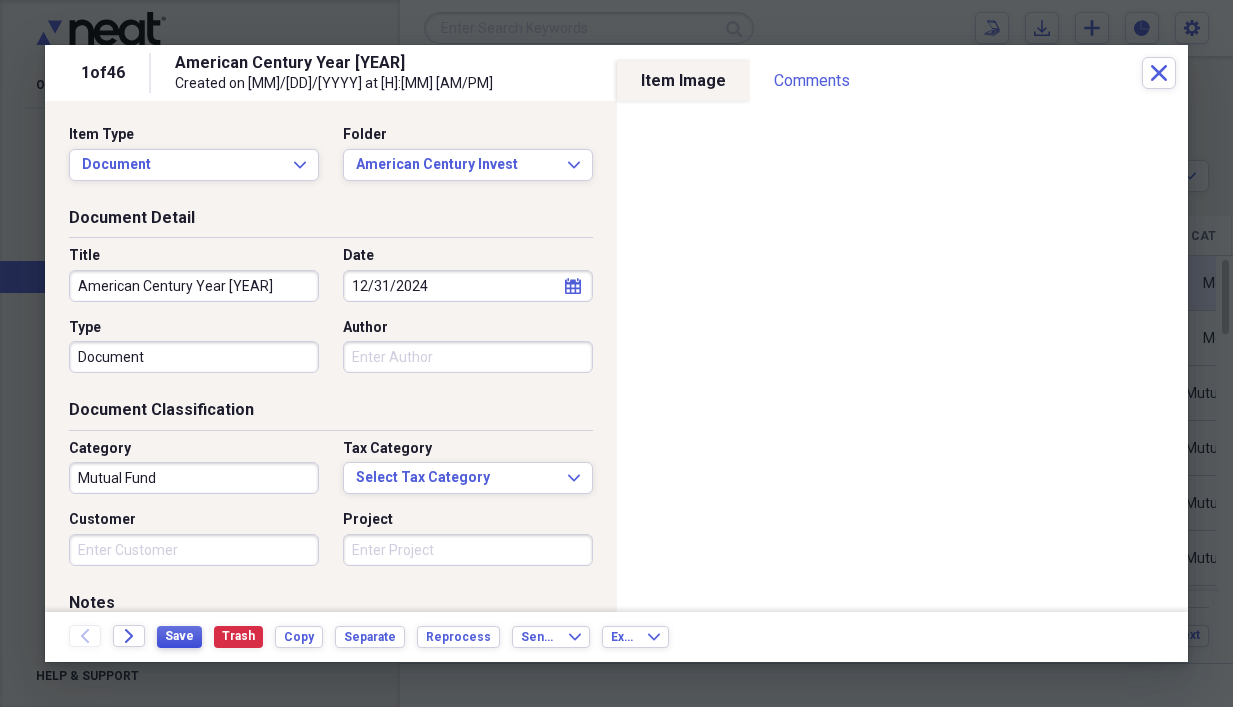 click on "Save" at bounding box center [179, 636] 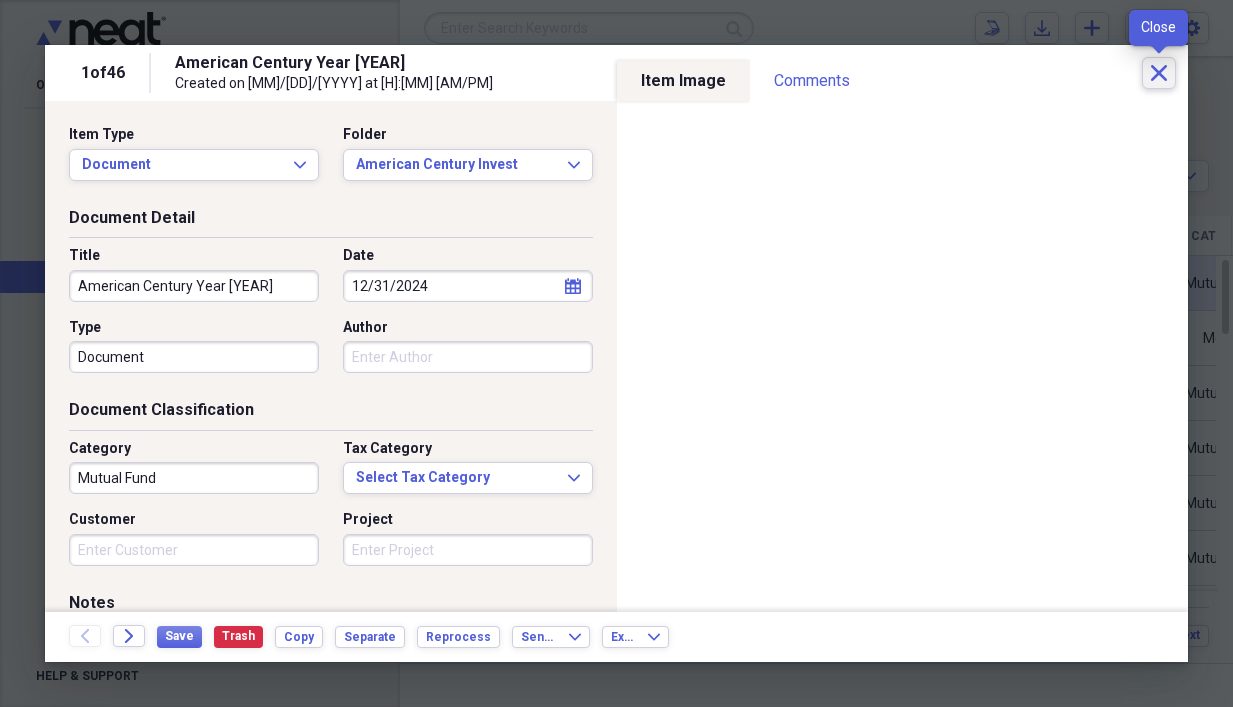 click on "Close" at bounding box center (1159, 73) 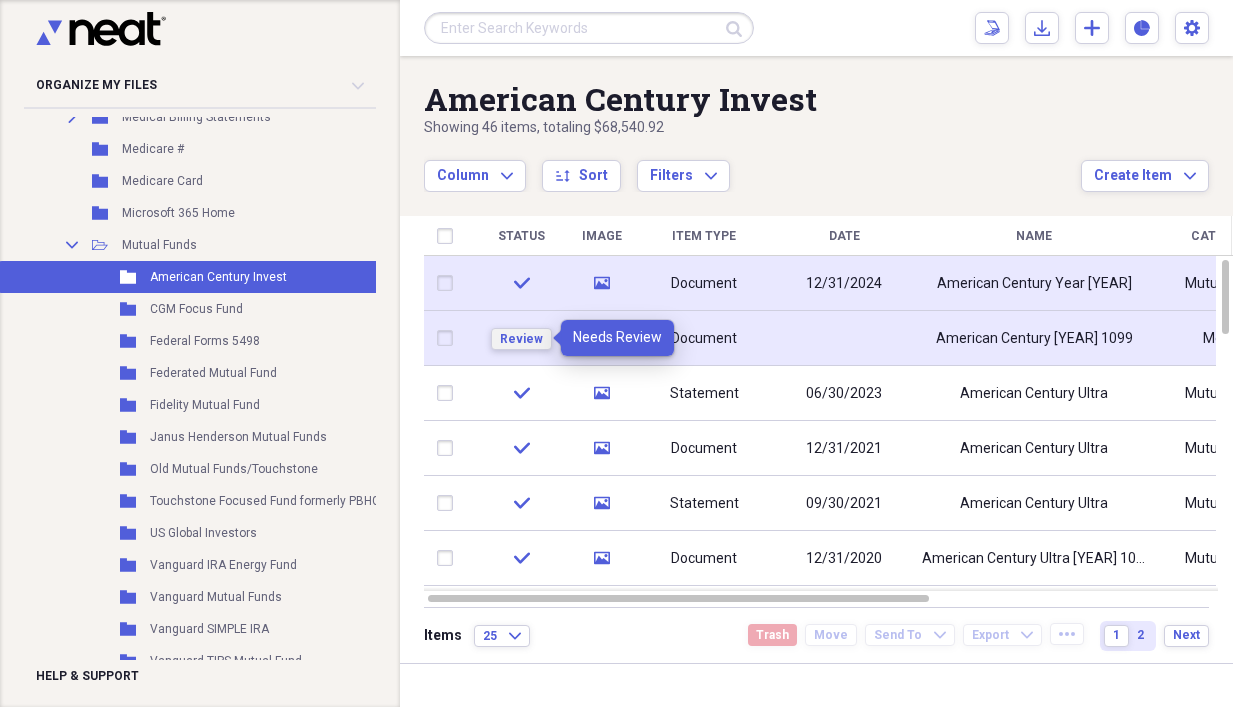click on "Review" at bounding box center [521, 339] 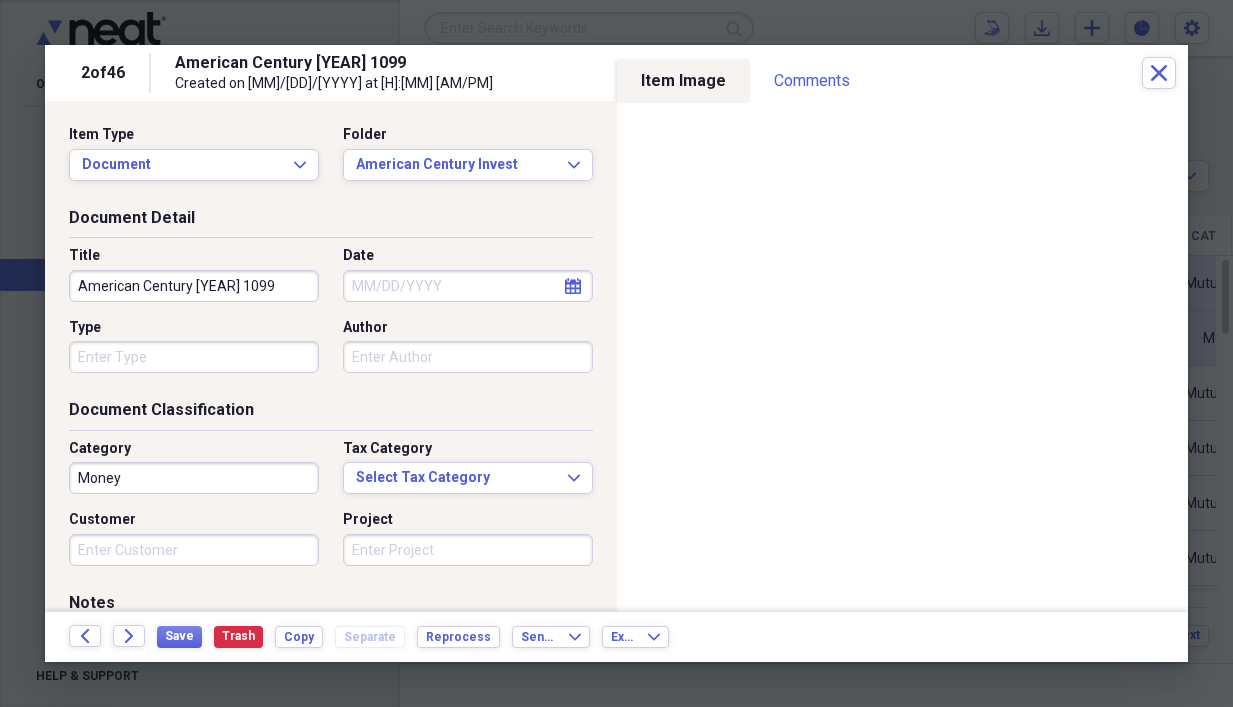 click on "calendar Calendar" at bounding box center [573, 286] 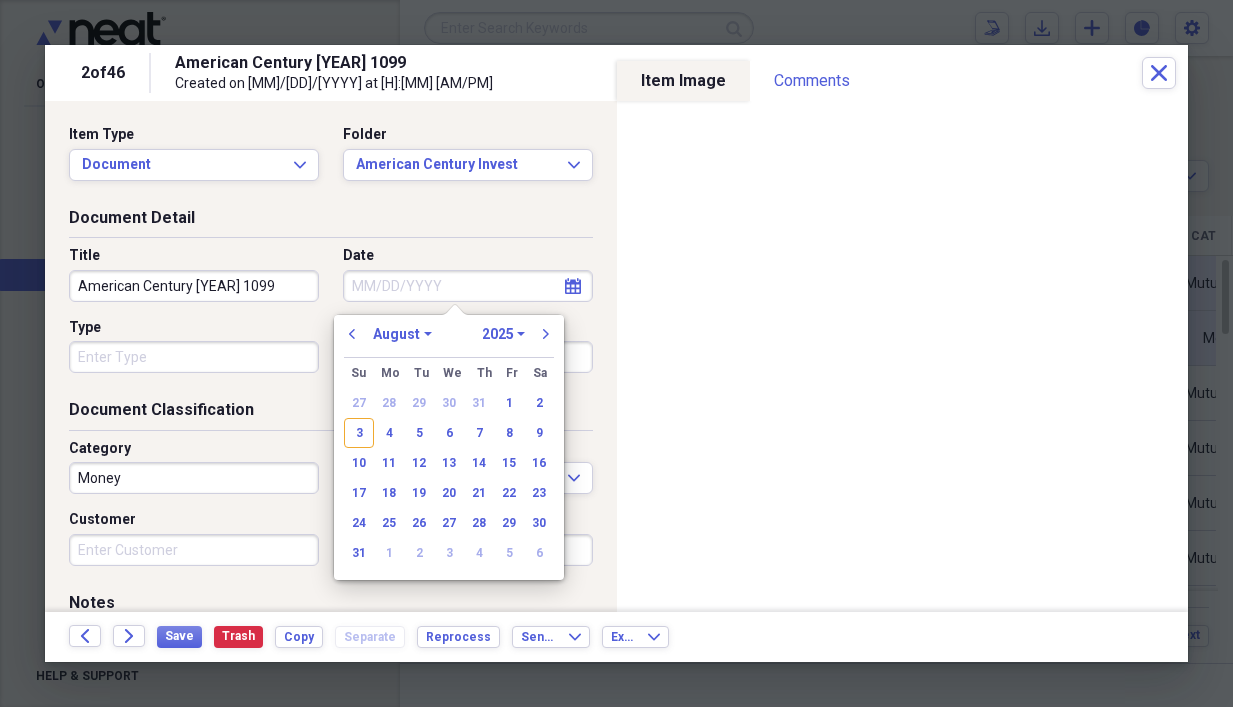 click on "1970 1971 1972 1973 1974 1975 1976 1977 1978 1979 1980 1981 1982 1983 1984 1985 1986 1987 1988 1989 1990 1991 1992 1993 1994 1995 1996 1997 1998 1999 2000 2001 2002 2003 2004 2005 2006 2007 2008 2009 2010 2011 2012 2013 2014 2015 2016 2017 2018 2019 2020 2021 2022 2023 2024 2025 2026 2027 2028 2029 2030 2031 2032 2033 2034 2035" at bounding box center (503, 334) 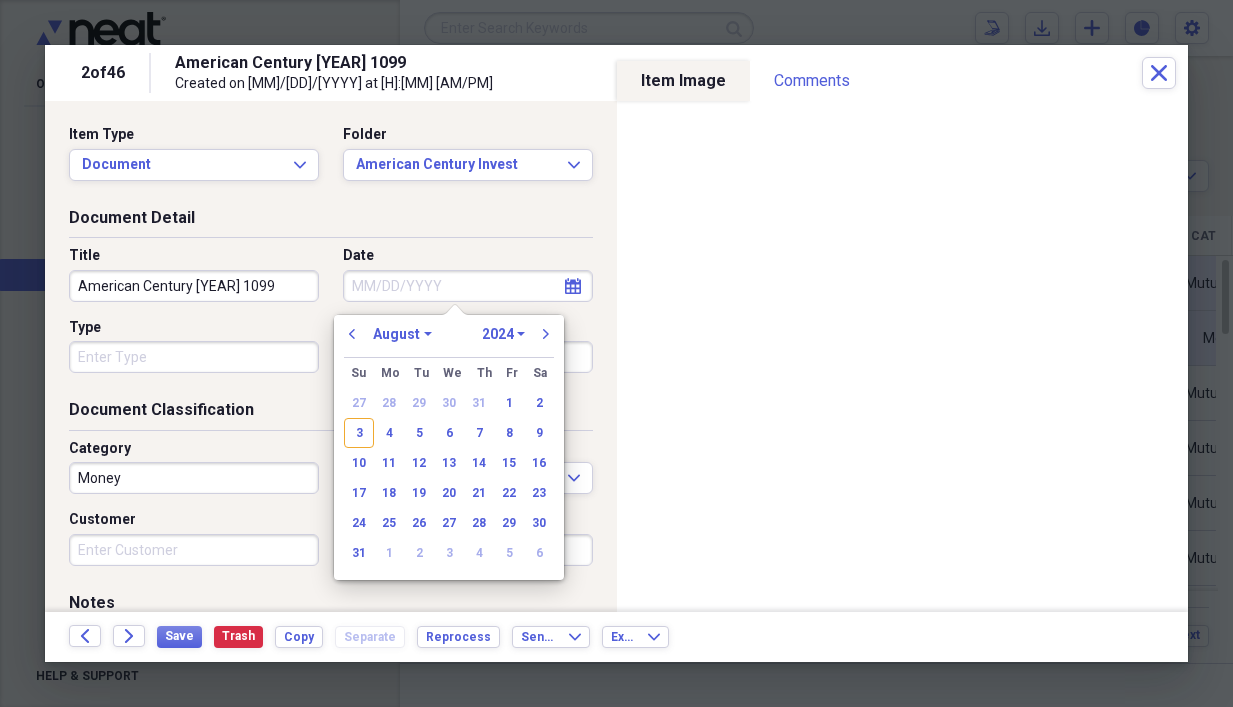 click on "1970 1971 1972 1973 1974 1975 1976 1977 1978 1979 1980 1981 1982 1983 1984 1985 1986 1987 1988 1989 1990 1991 1992 1993 1994 1995 1996 1997 1998 1999 2000 2001 2002 2003 2004 2005 2006 2007 2008 2009 2010 2011 2012 2013 2014 2015 2016 2017 2018 2019 2020 2021 2022 2023 2024 2025 2026 2027 2028 2029 2030 2031 2032 2033 2034 2035" at bounding box center [503, 334] 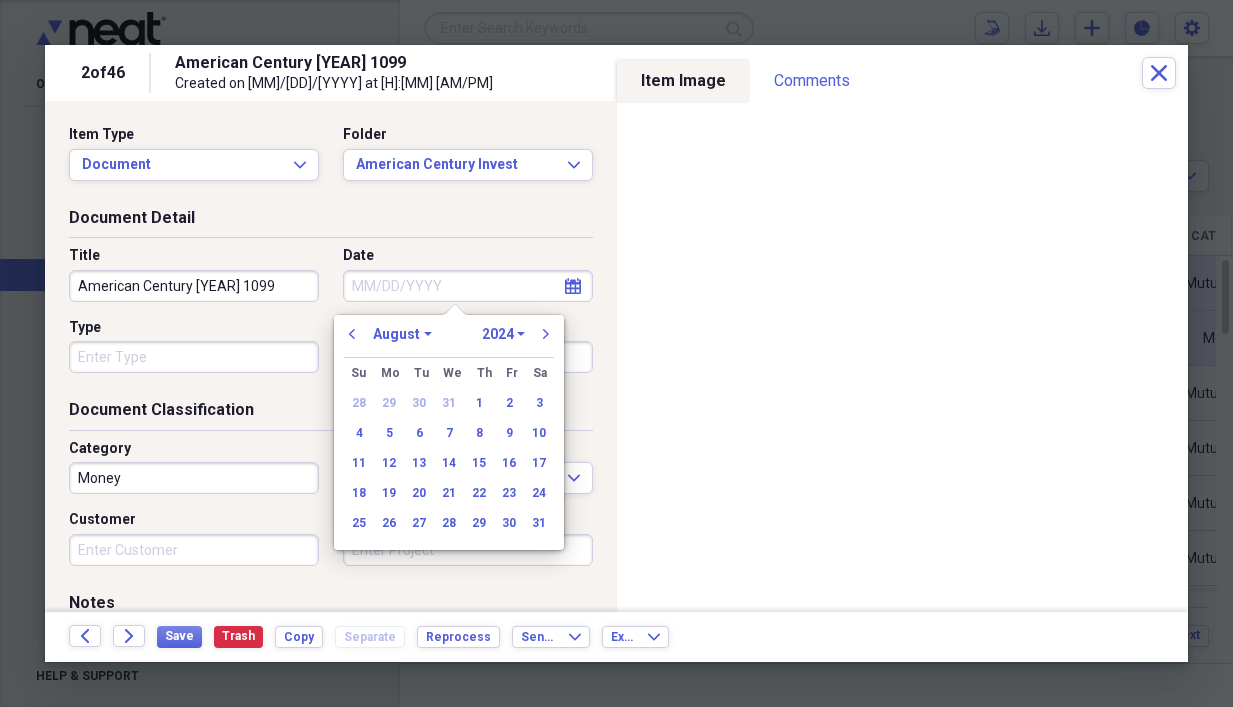 click on "January February March April May June July August September October November December" at bounding box center [402, 334] 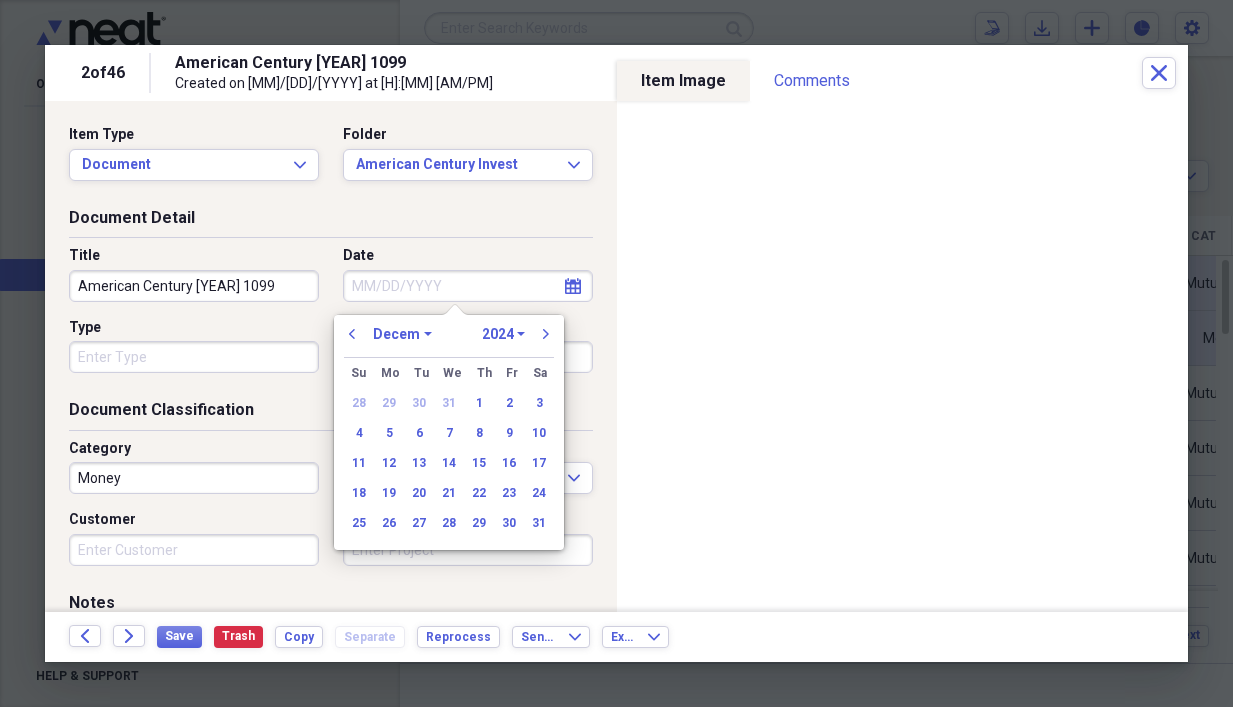click on "January February March April May June July August September October November December" at bounding box center [402, 334] 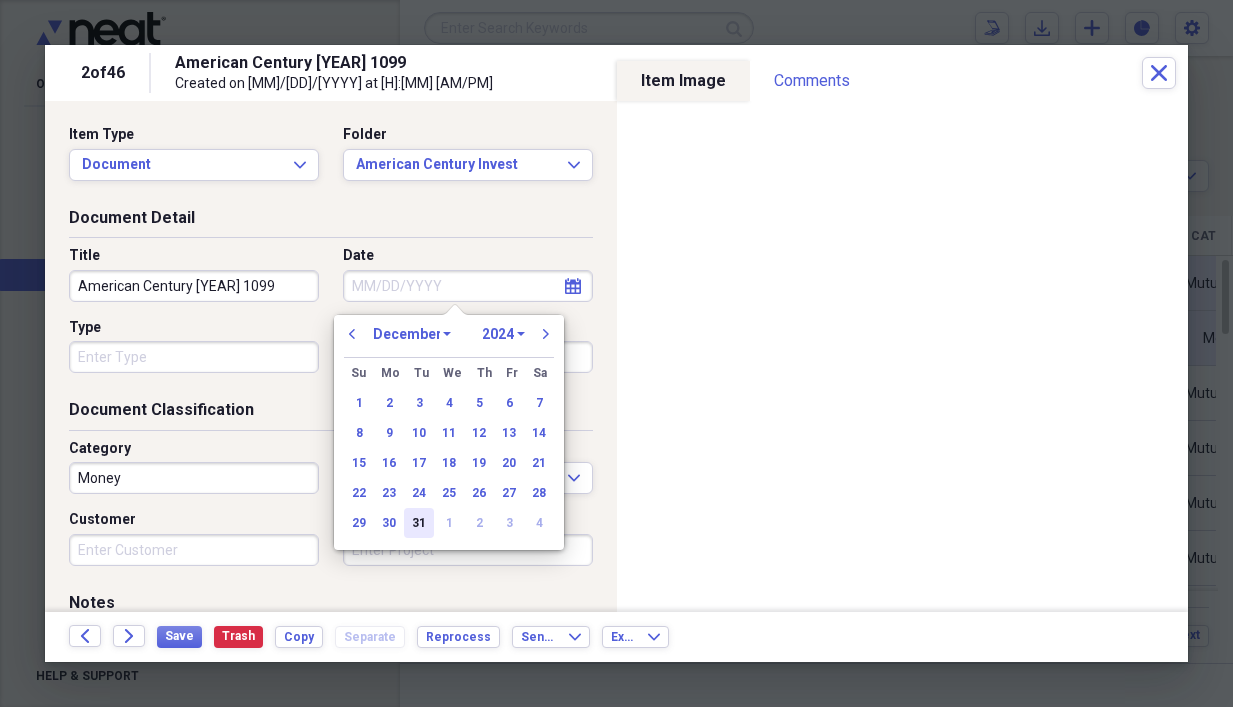 click on "31" at bounding box center (419, 523) 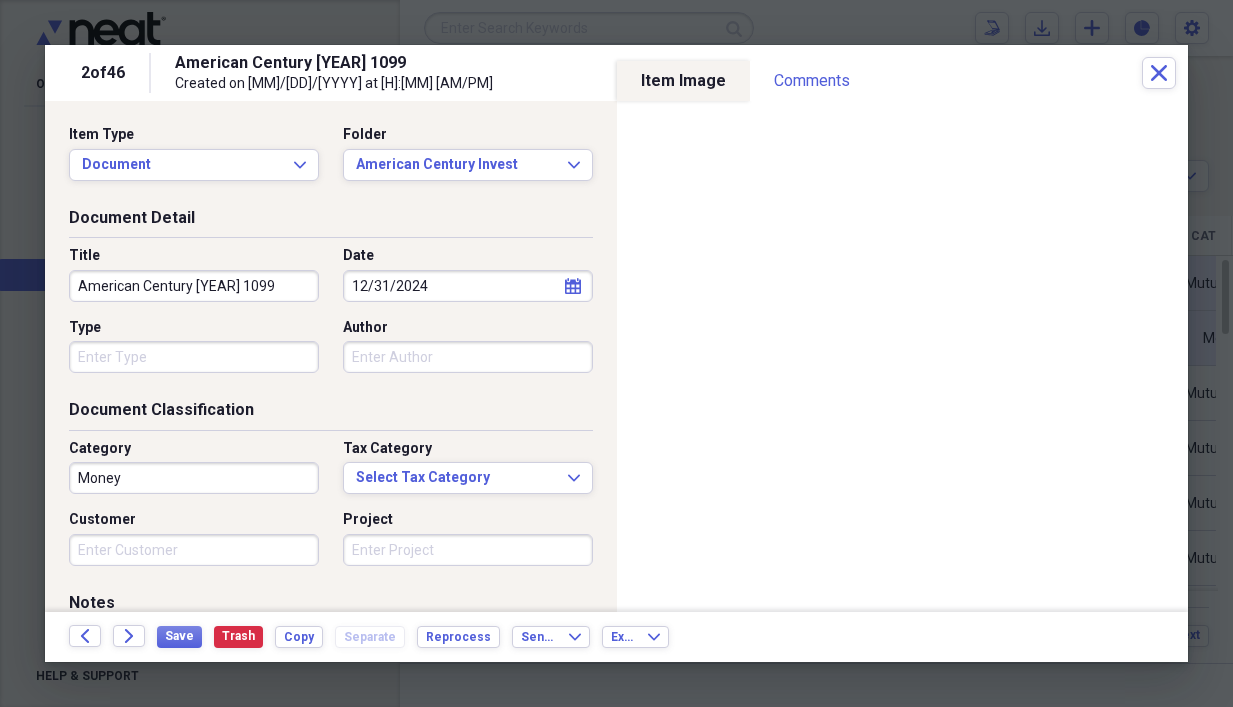 click on "Type" at bounding box center [194, 357] 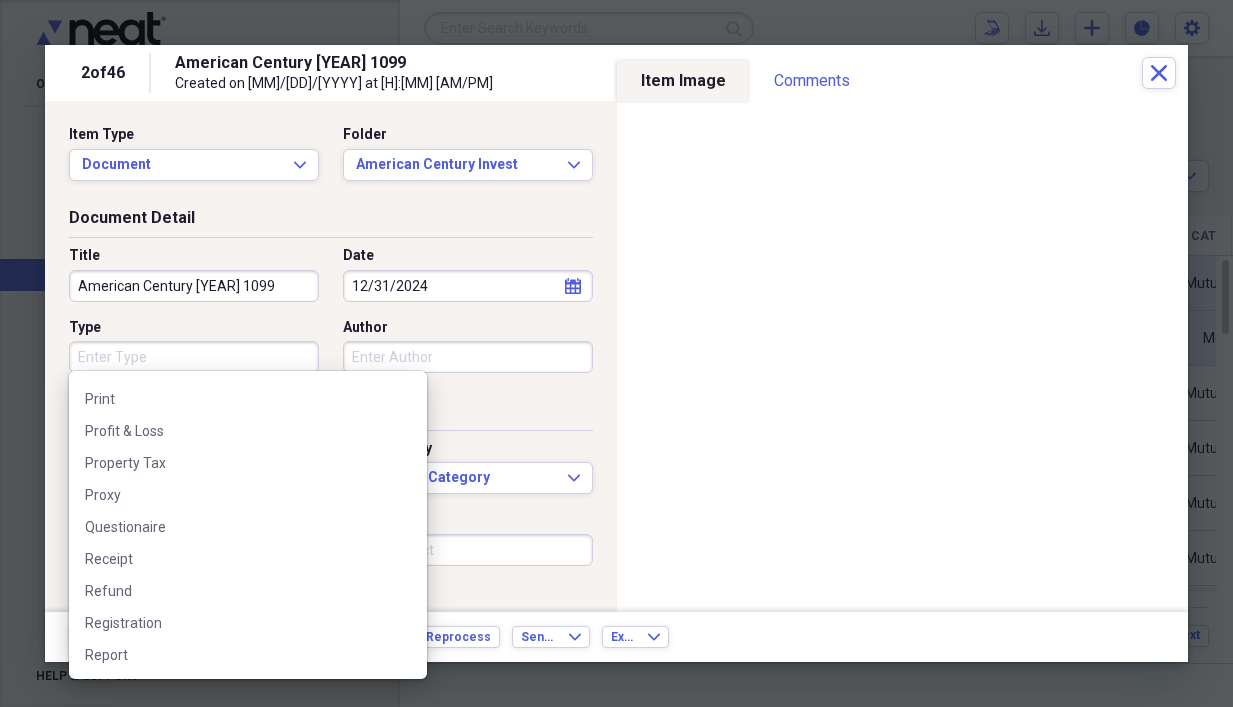 scroll, scrollTop: 1788, scrollLeft: 0, axis: vertical 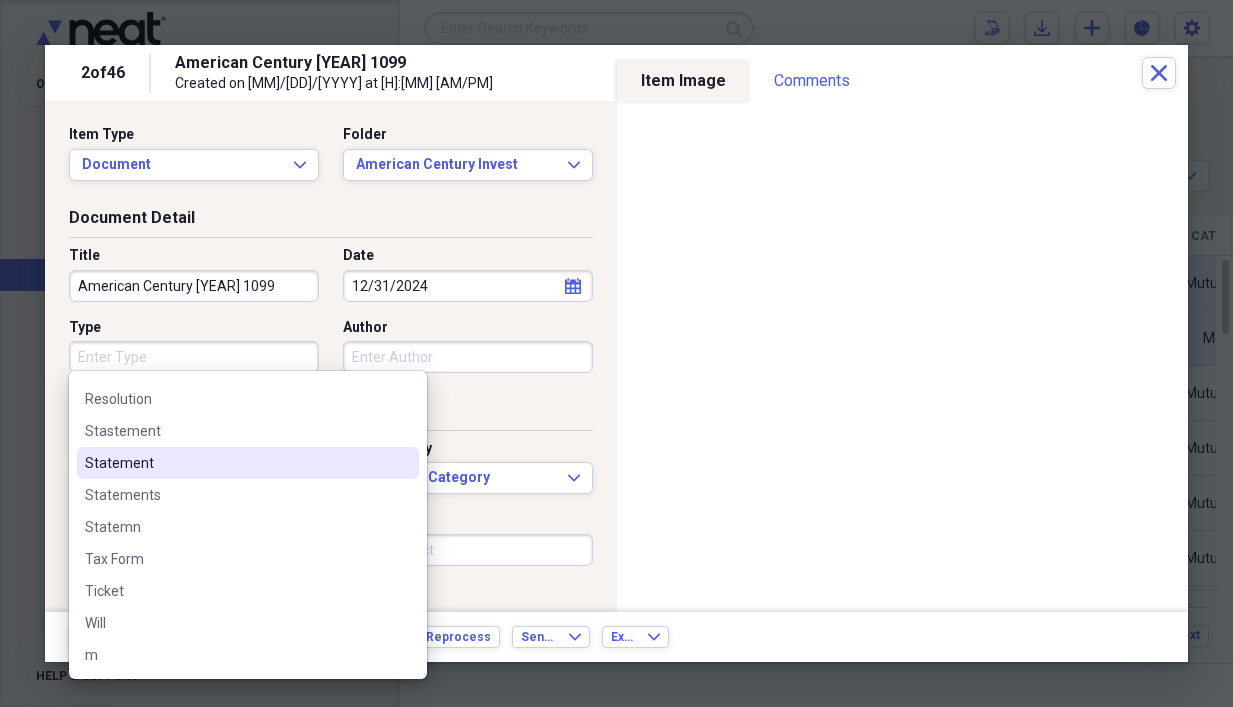 click on "Statement" at bounding box center (236, 463) 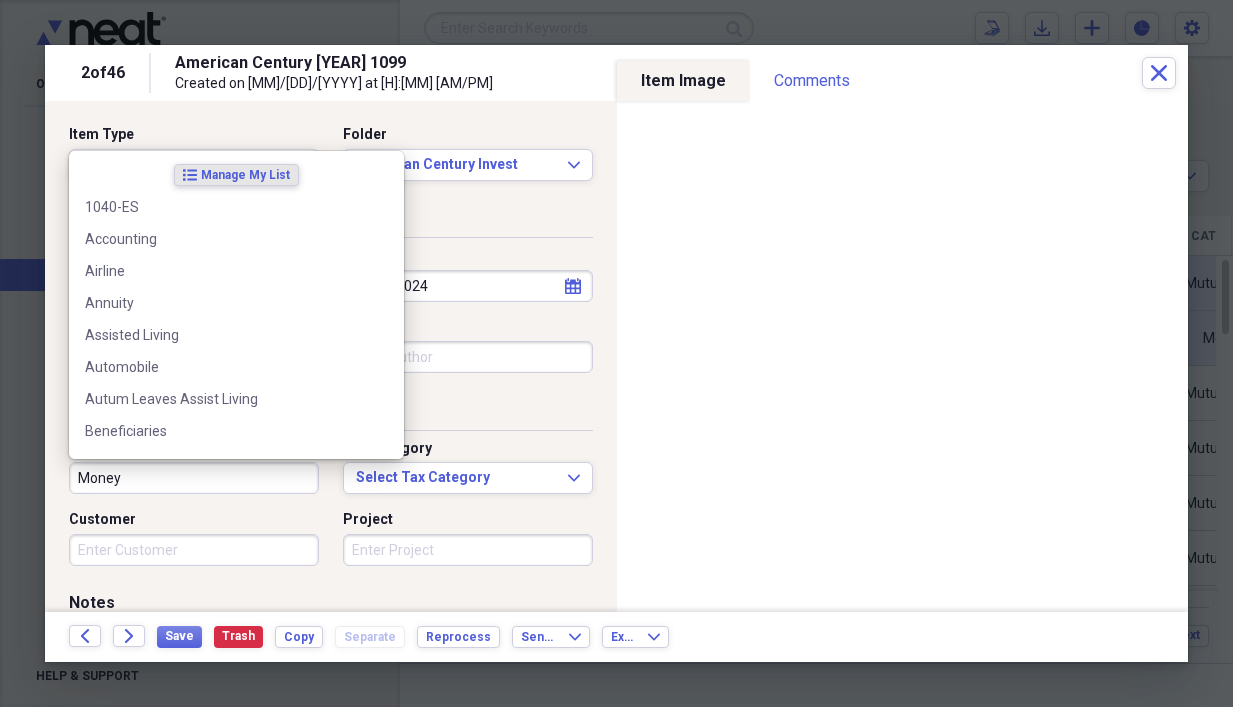 click on "Money" at bounding box center (194, 478) 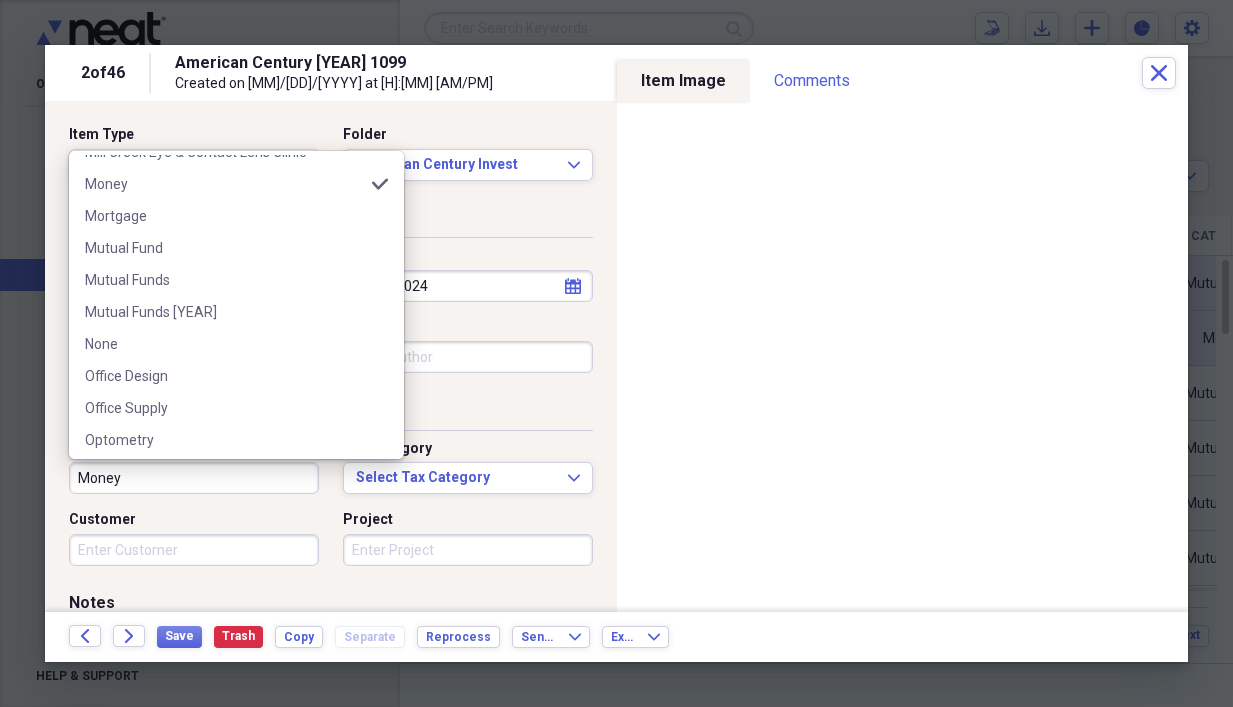scroll, scrollTop: 2200, scrollLeft: 0, axis: vertical 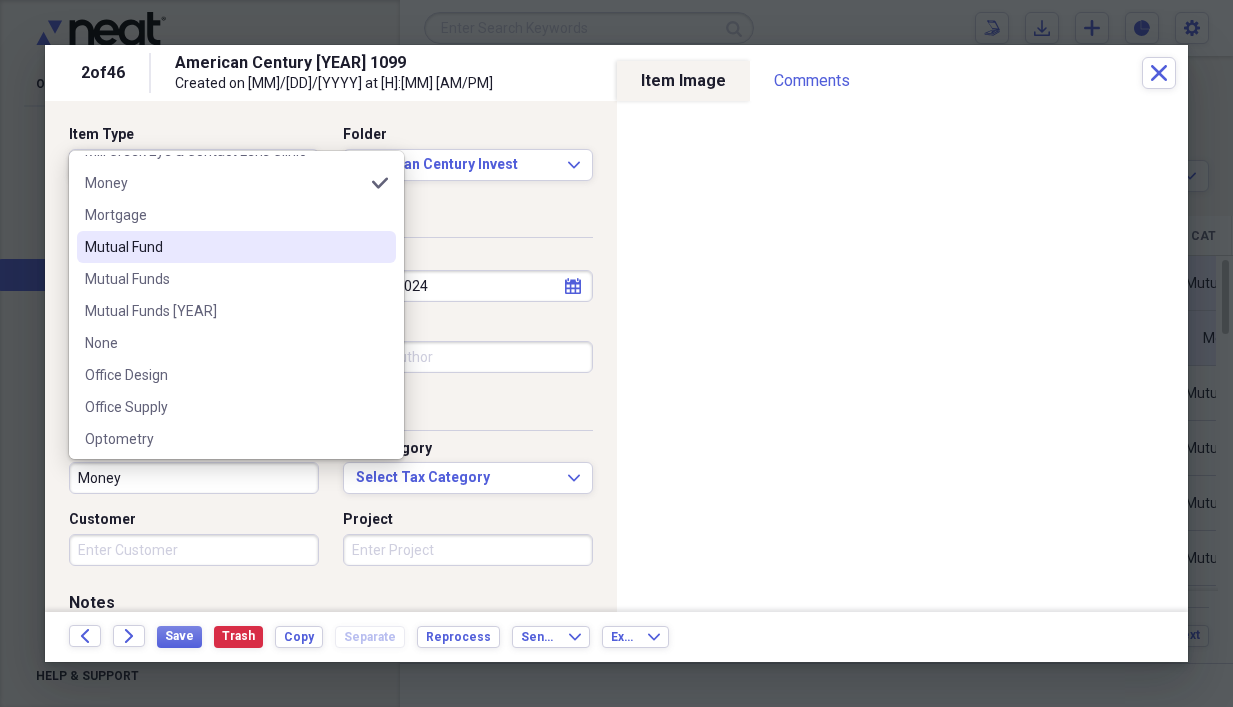 click on "Mutual Fund" at bounding box center (224, 247) 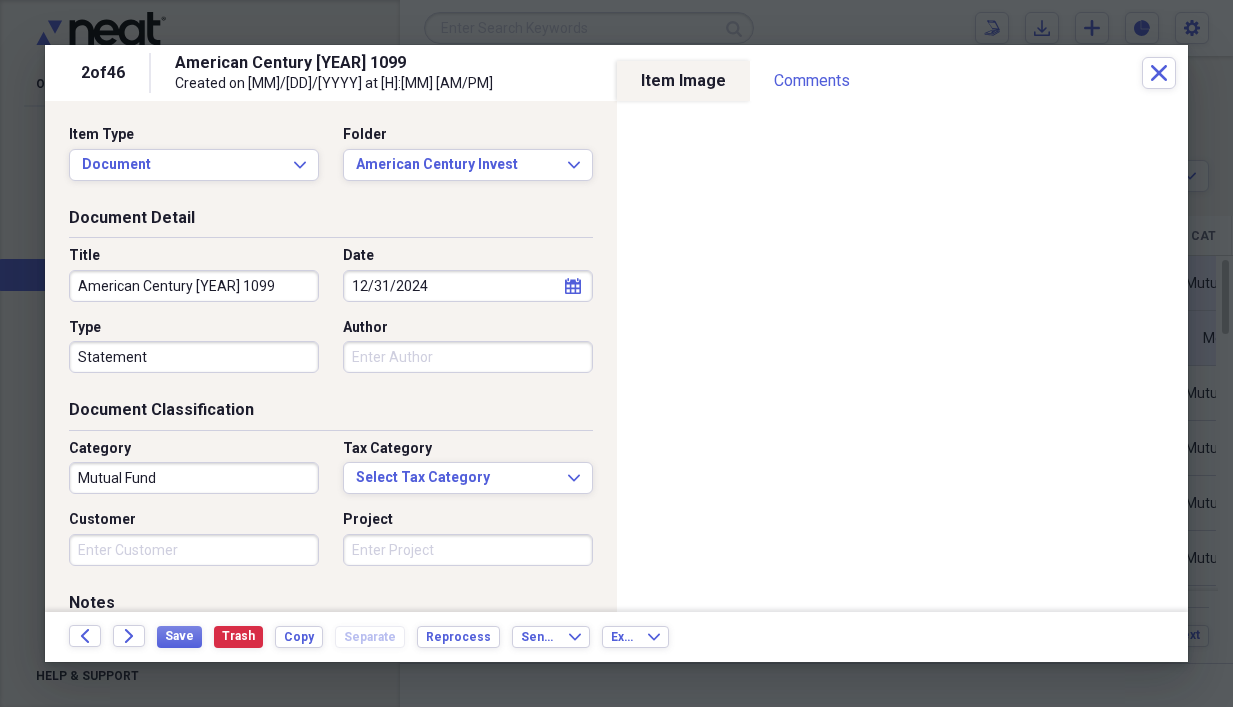 type on "Mutual Fund" 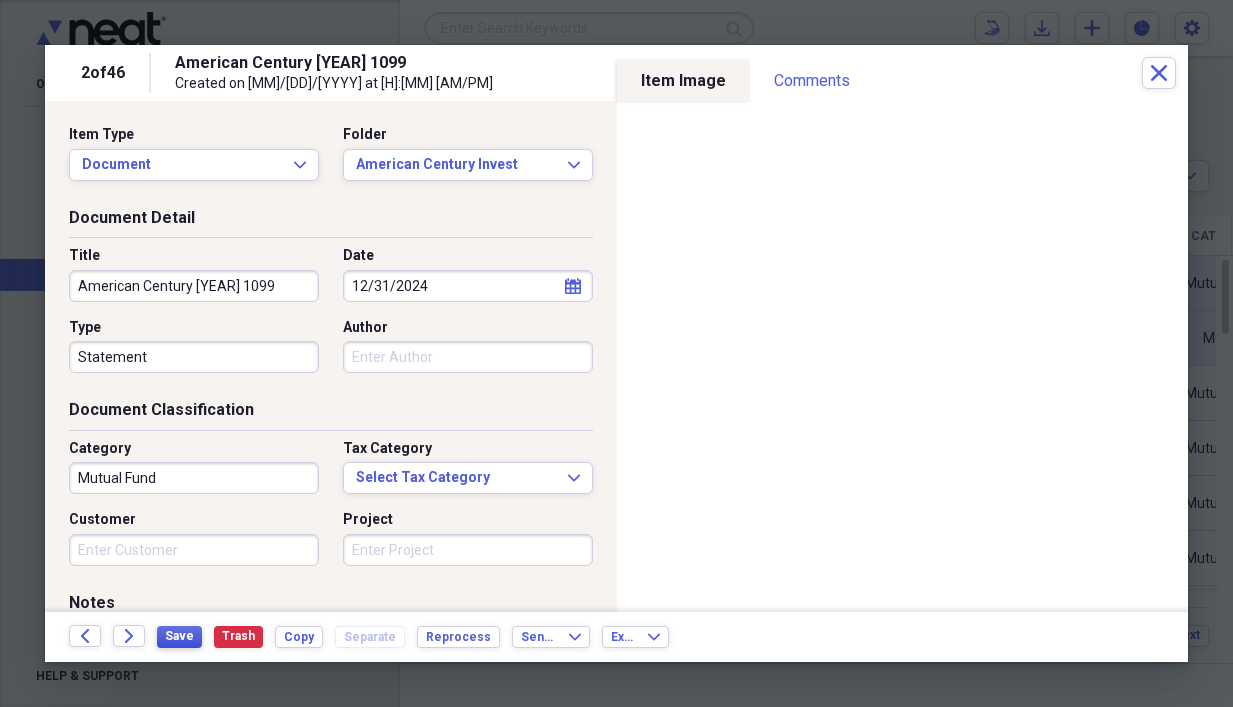click on "Save" at bounding box center (179, 636) 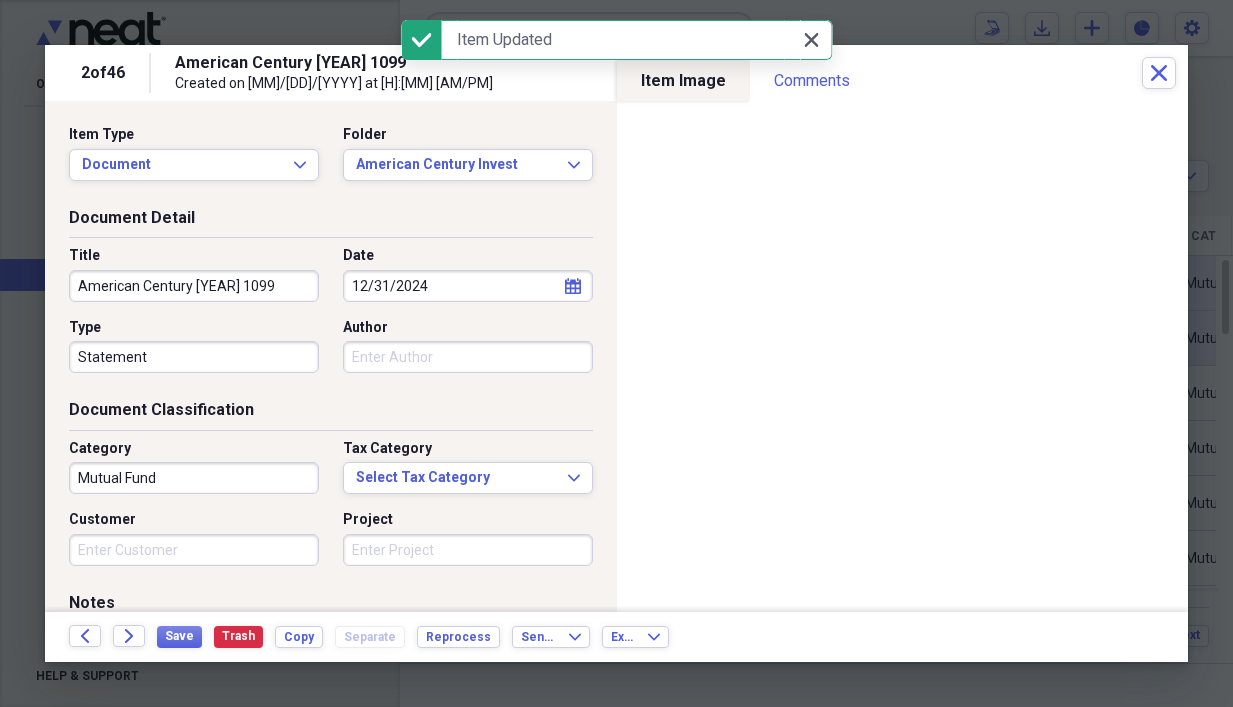 click on "Close" 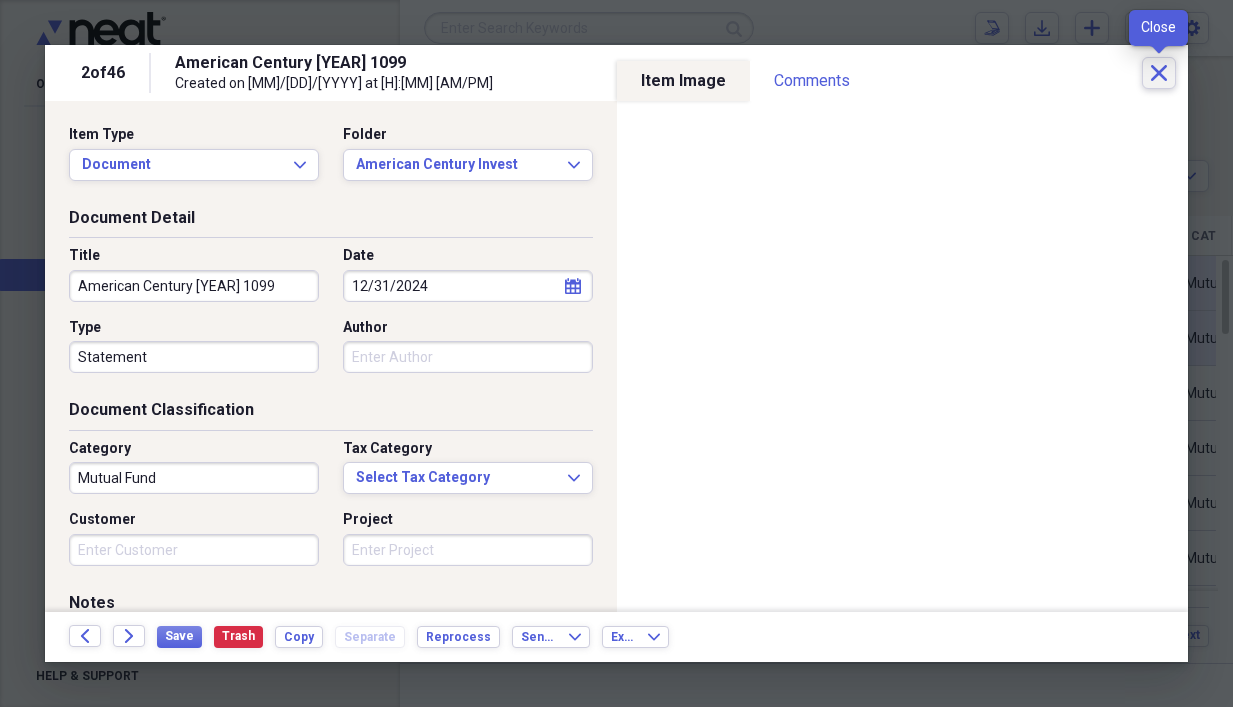 click on "Close" 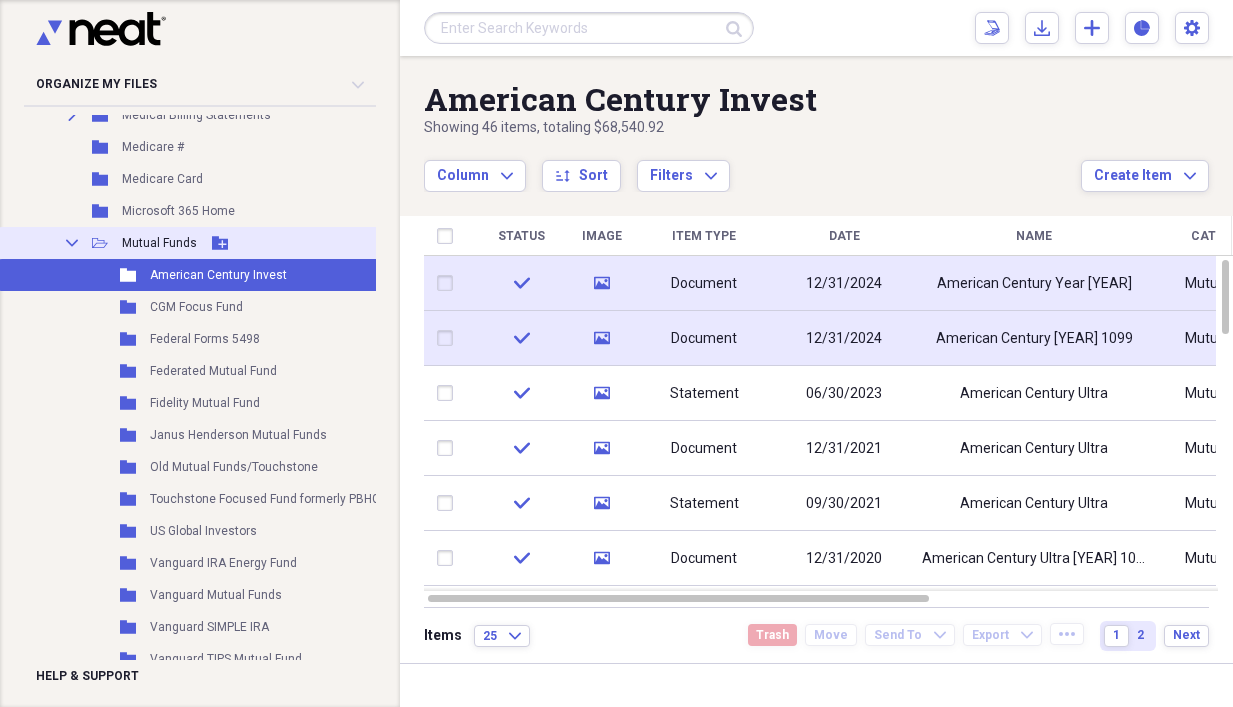 scroll, scrollTop: 2500, scrollLeft: 0, axis: vertical 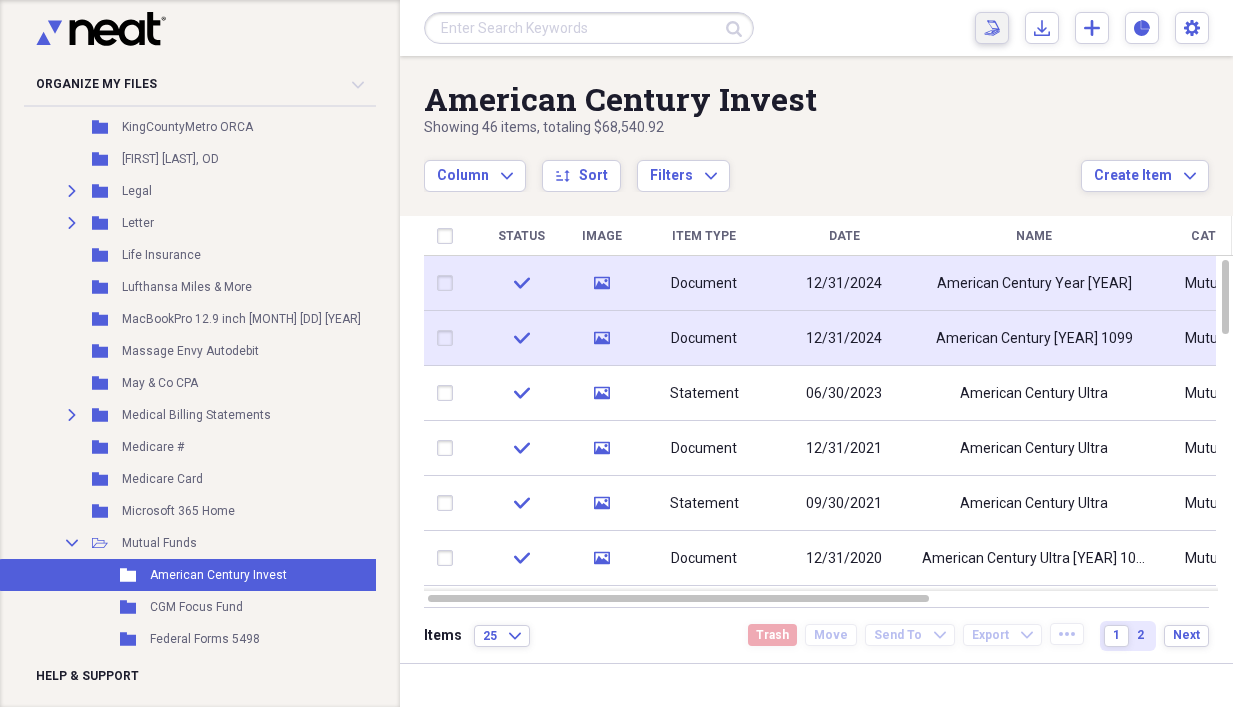 click on "Scan Scan" at bounding box center [992, 28] 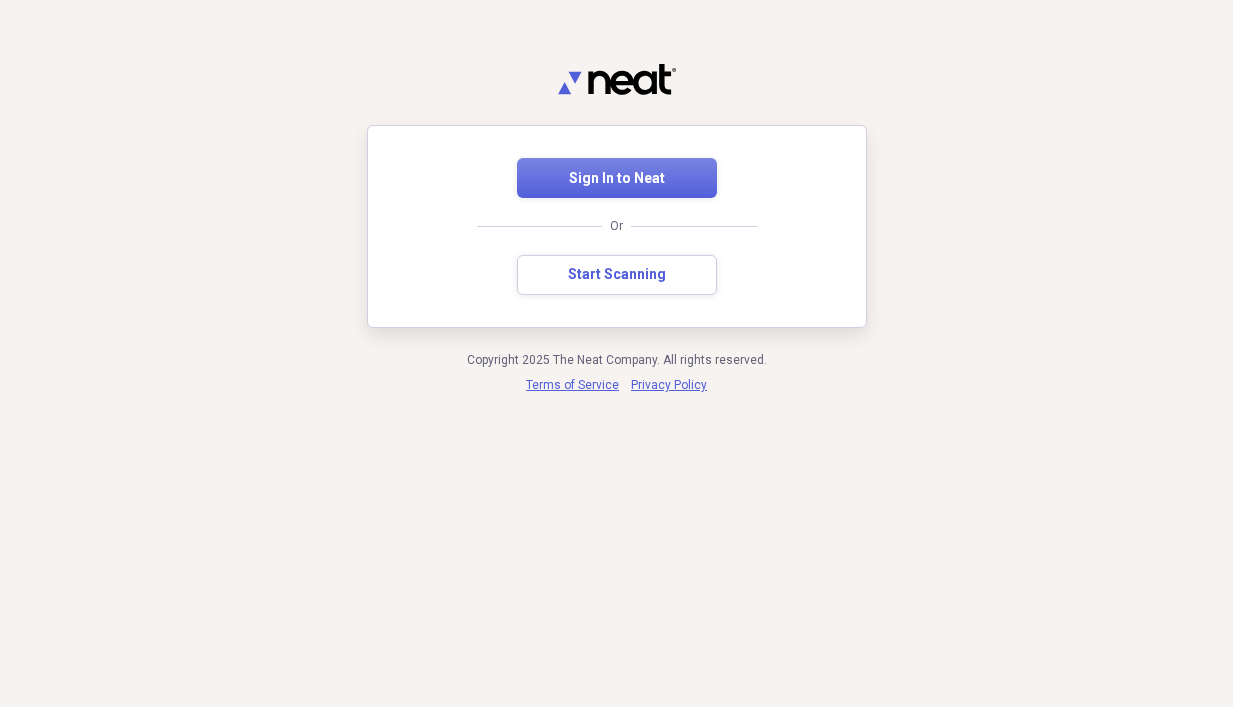 scroll, scrollTop: 0, scrollLeft: 0, axis: both 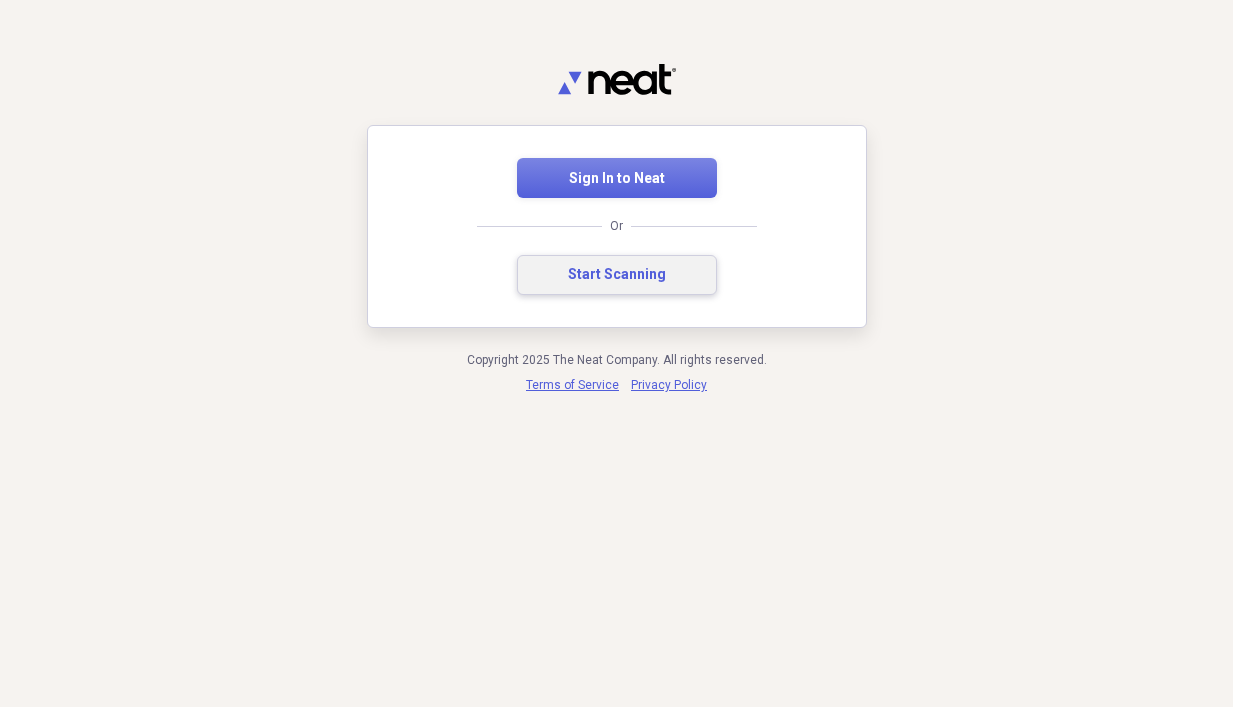 click on "Start Scanning" at bounding box center [617, 275] 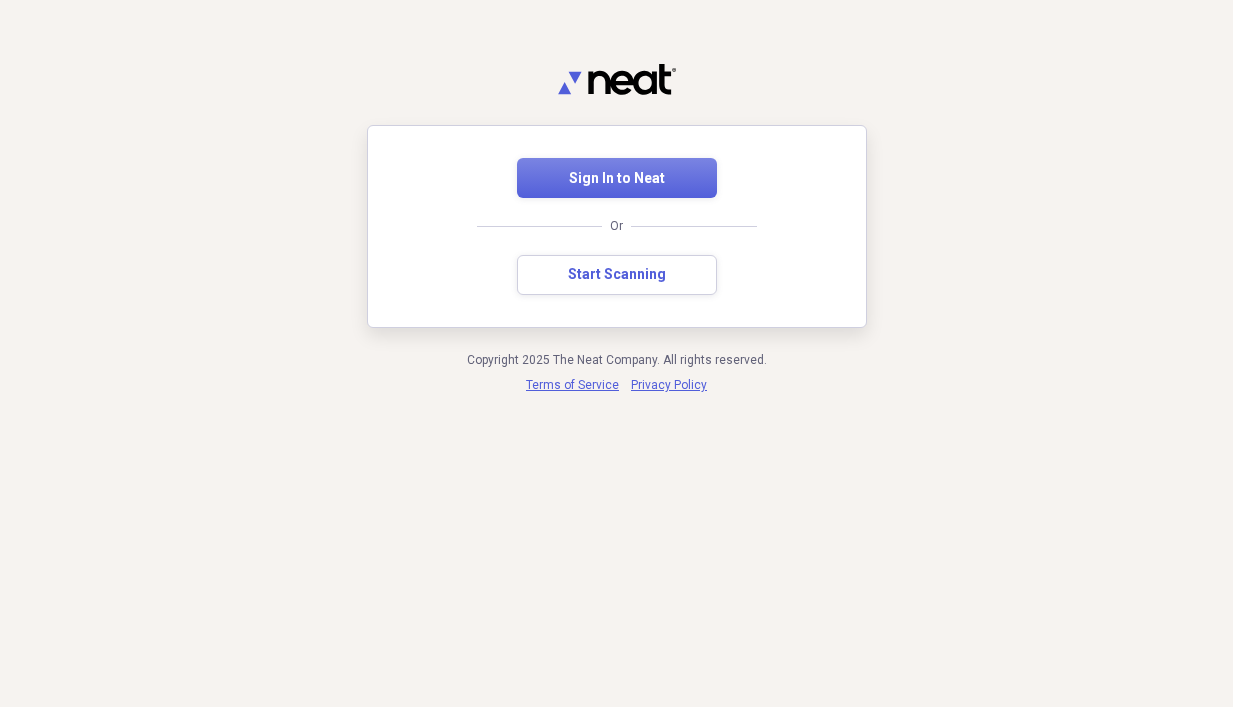 scroll, scrollTop: 0, scrollLeft: 0, axis: both 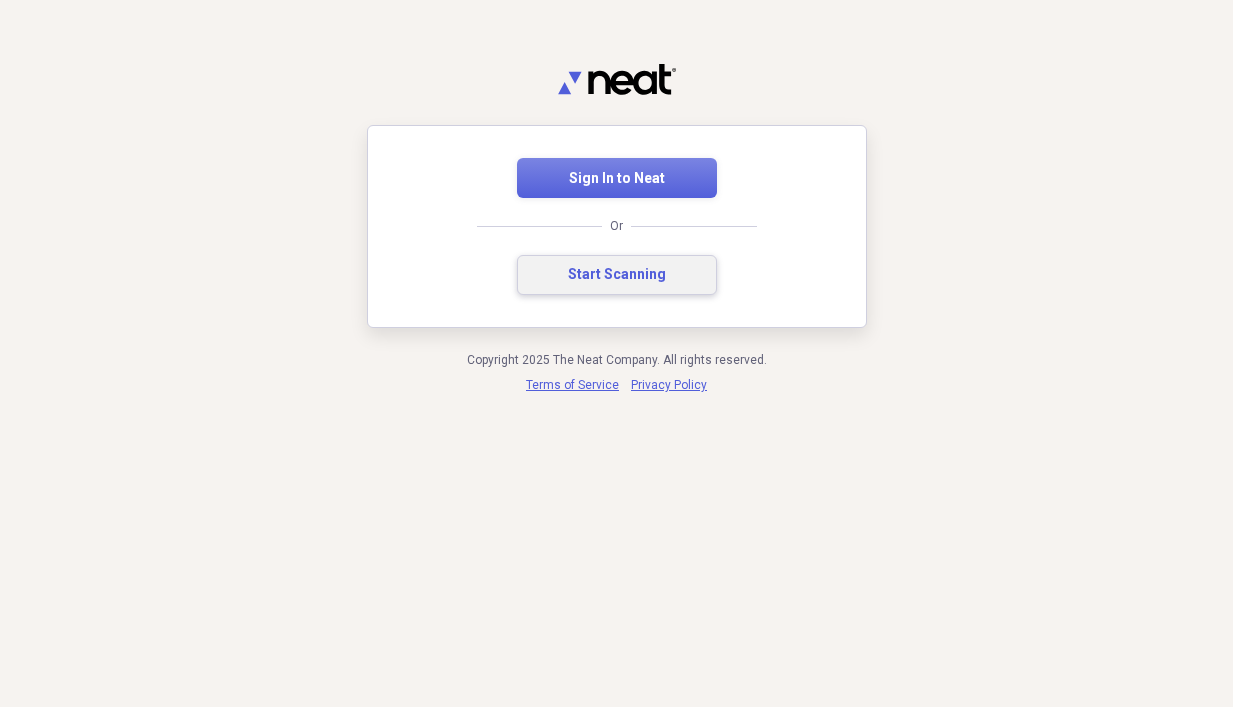 click on "Start Scanning" at bounding box center (617, 275) 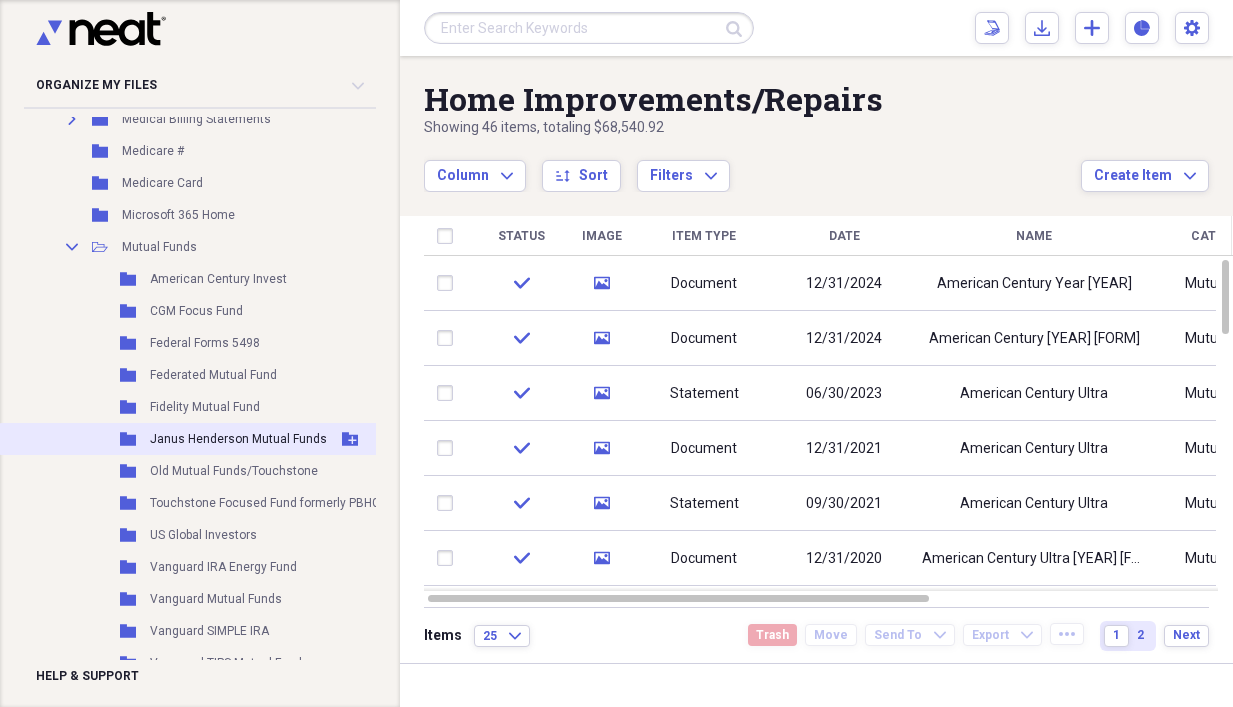 scroll, scrollTop: 2800, scrollLeft: 0, axis: vertical 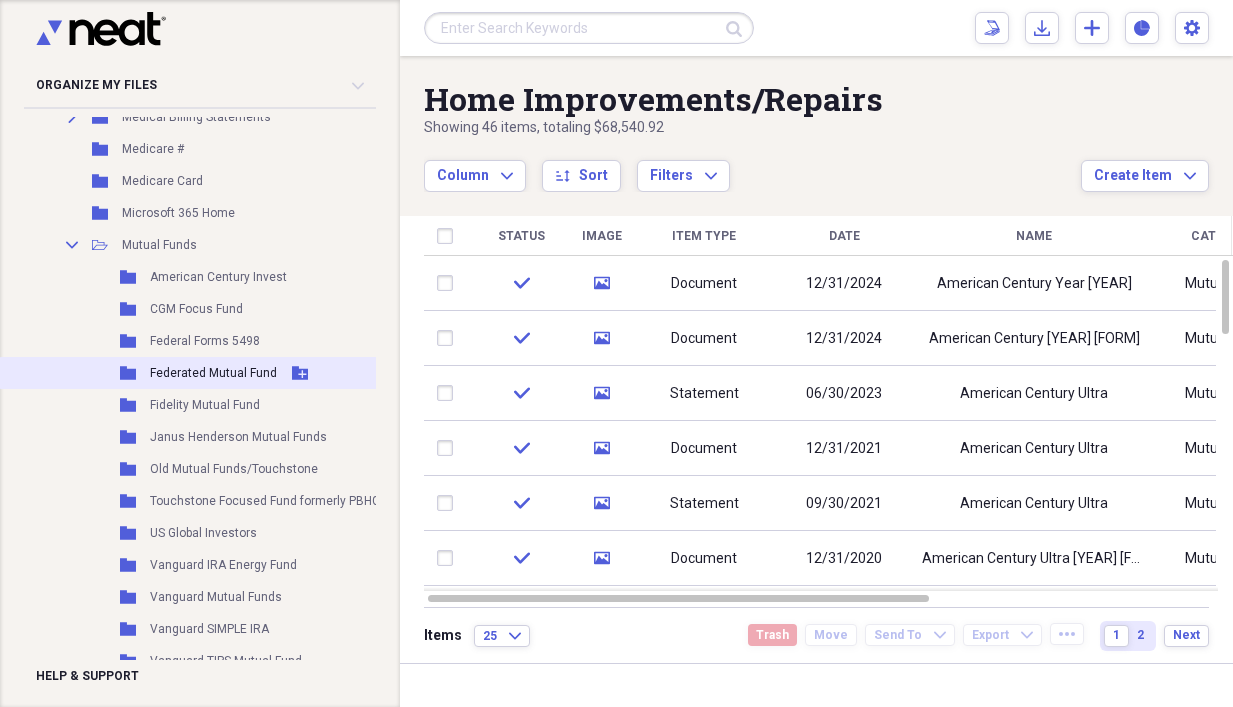 click on "Federated Mutual Fund" at bounding box center (213, 373) 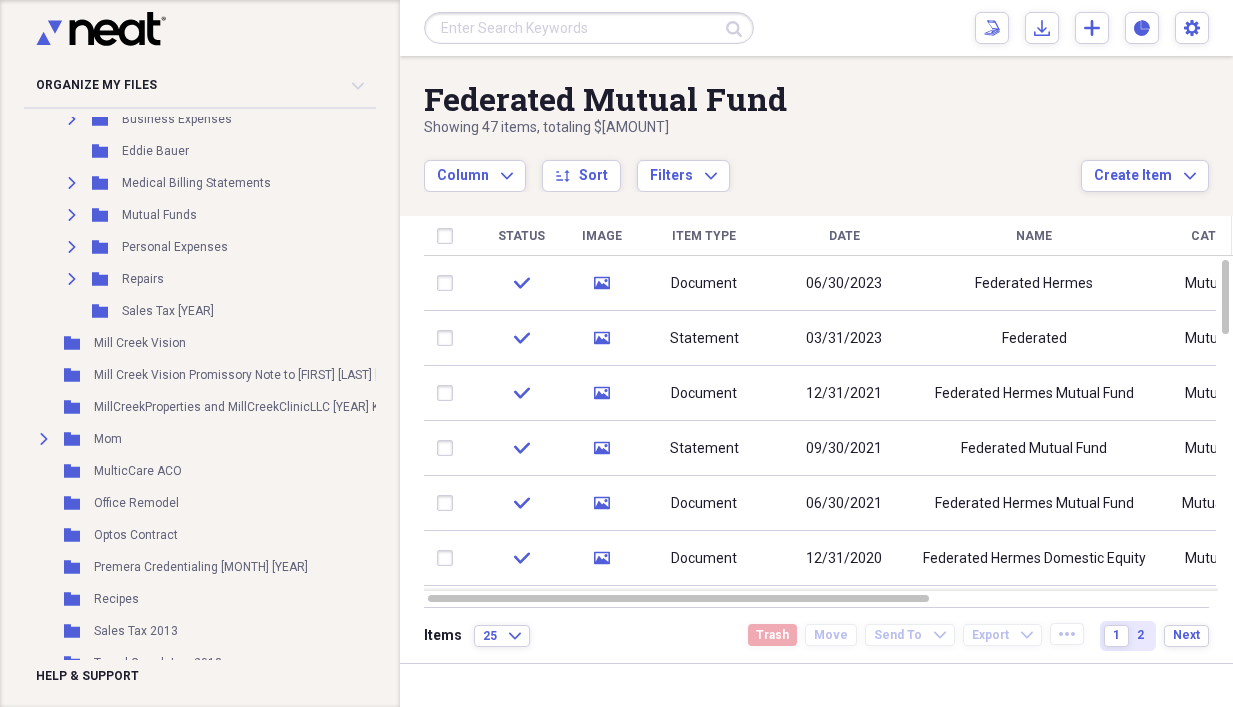 scroll, scrollTop: 4100, scrollLeft: 0, axis: vertical 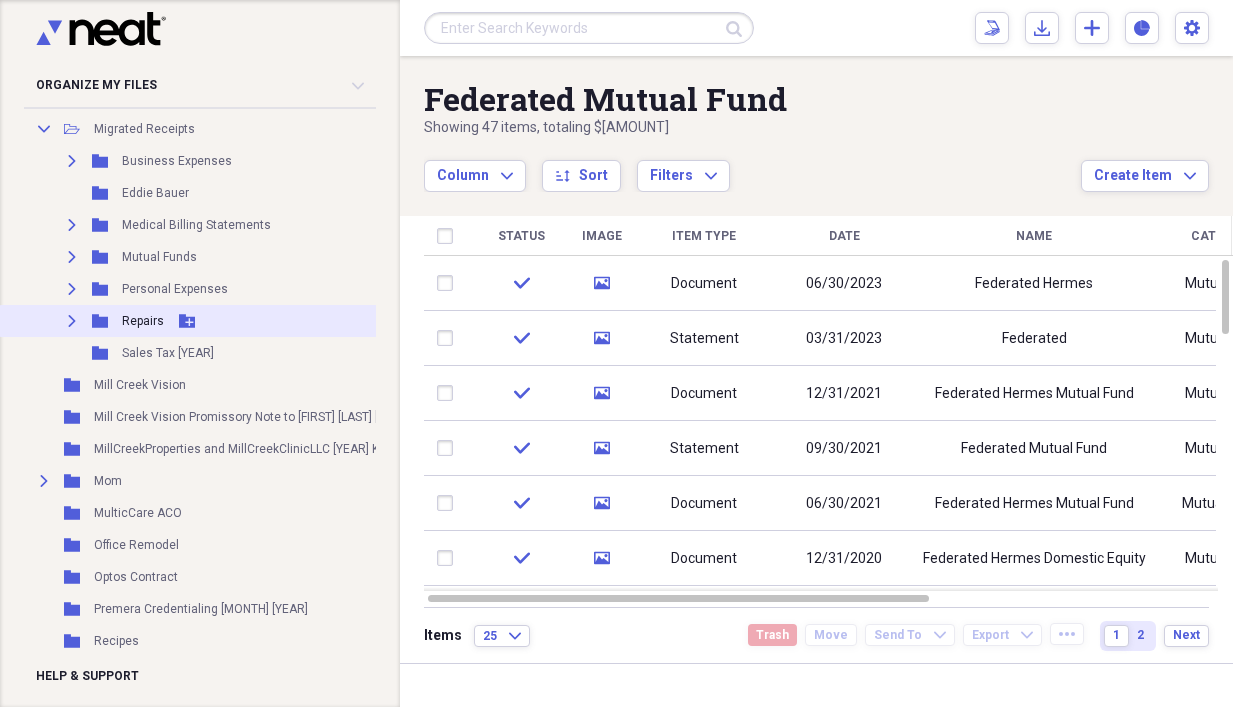 click on "Expand Folder Repairs Add Folder" at bounding box center (280, 321) 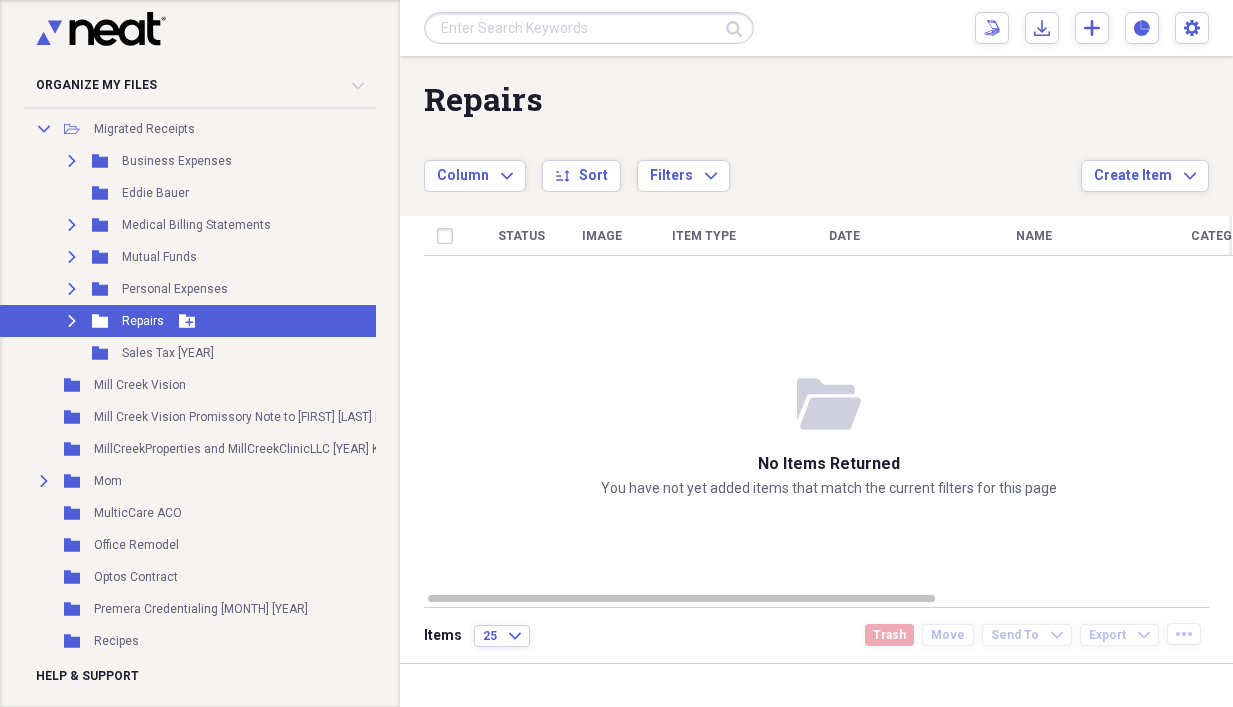 click 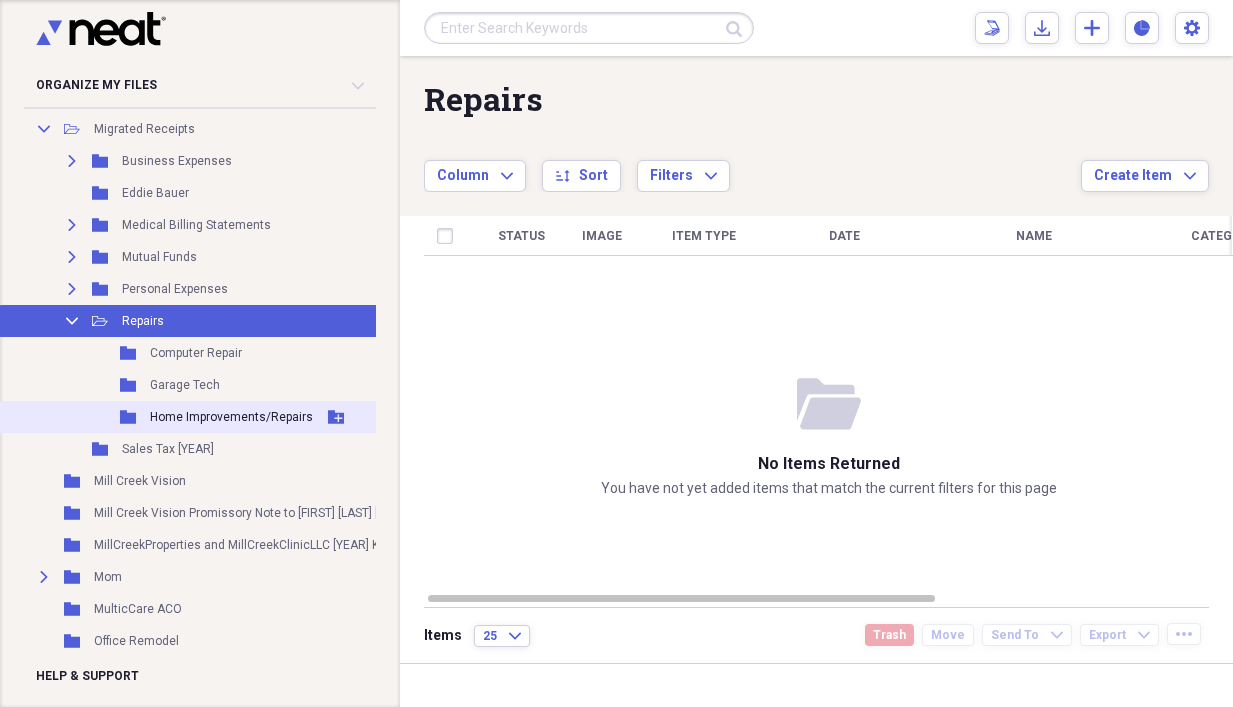 click on "Home Improvements/Repairs" at bounding box center (231, 417) 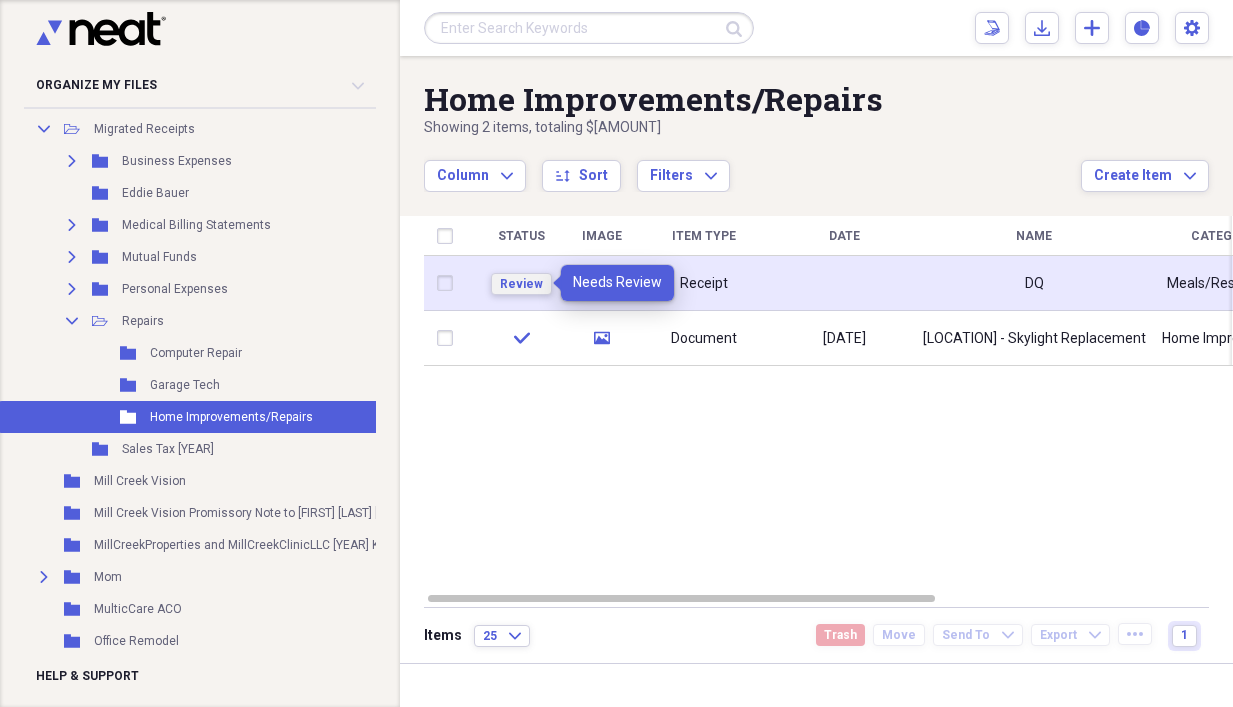 click on "Review" at bounding box center (521, 284) 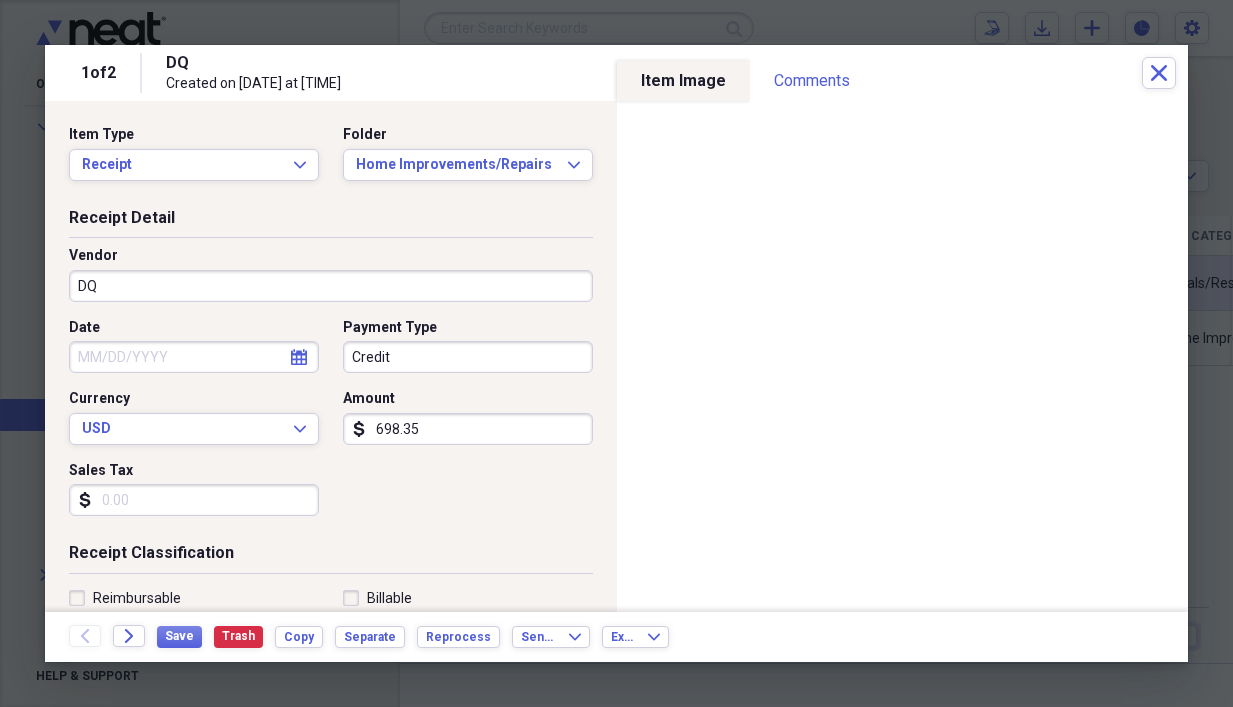 click on "DQ" at bounding box center [331, 286] 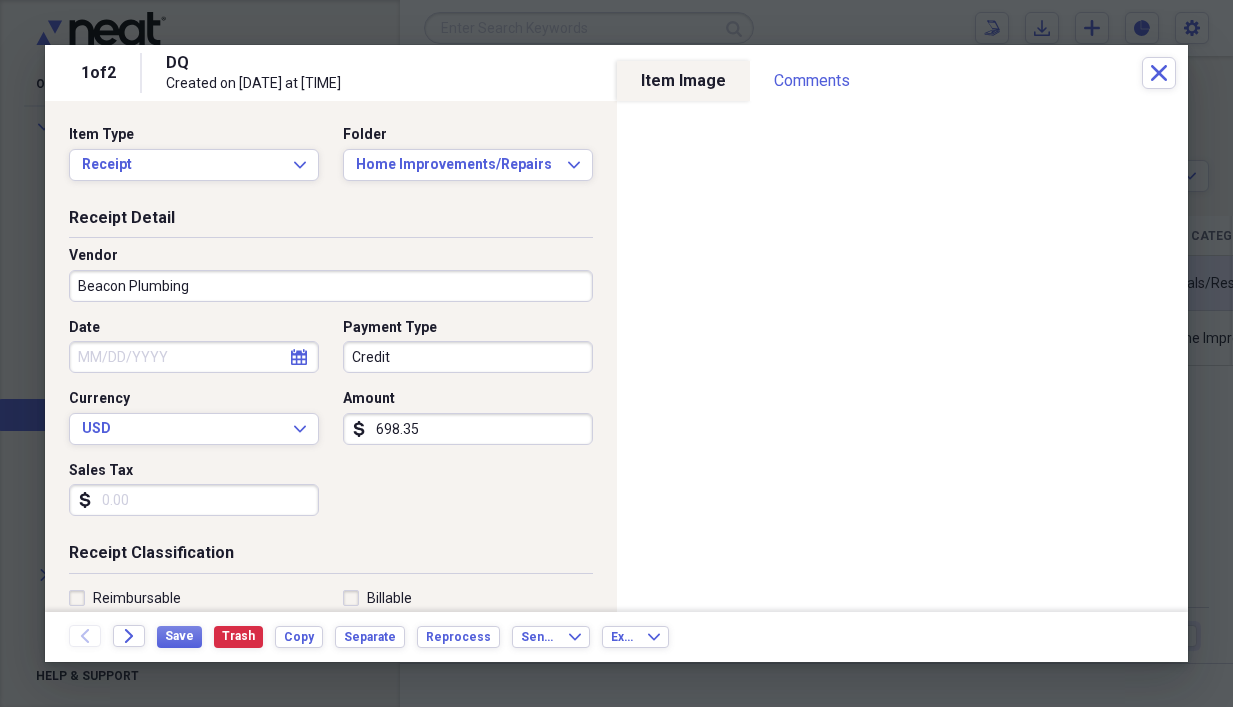 type on "Beacon Plumbing" 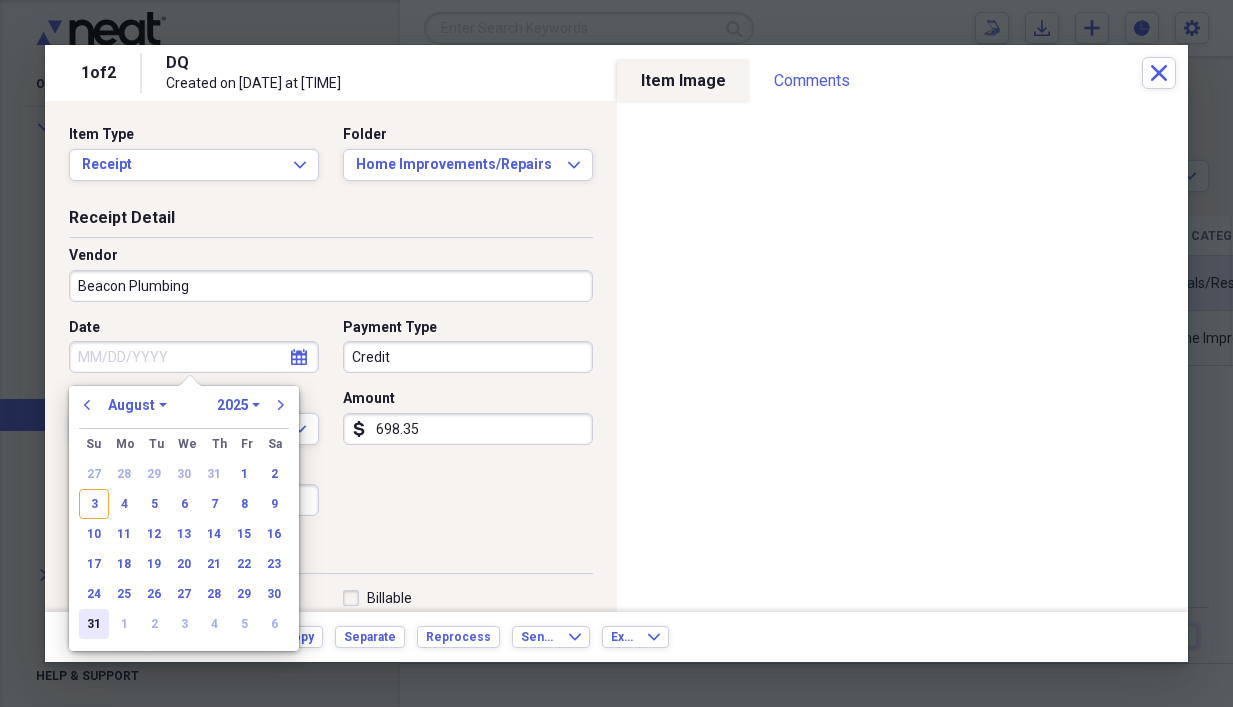 click on "31" at bounding box center [94, 624] 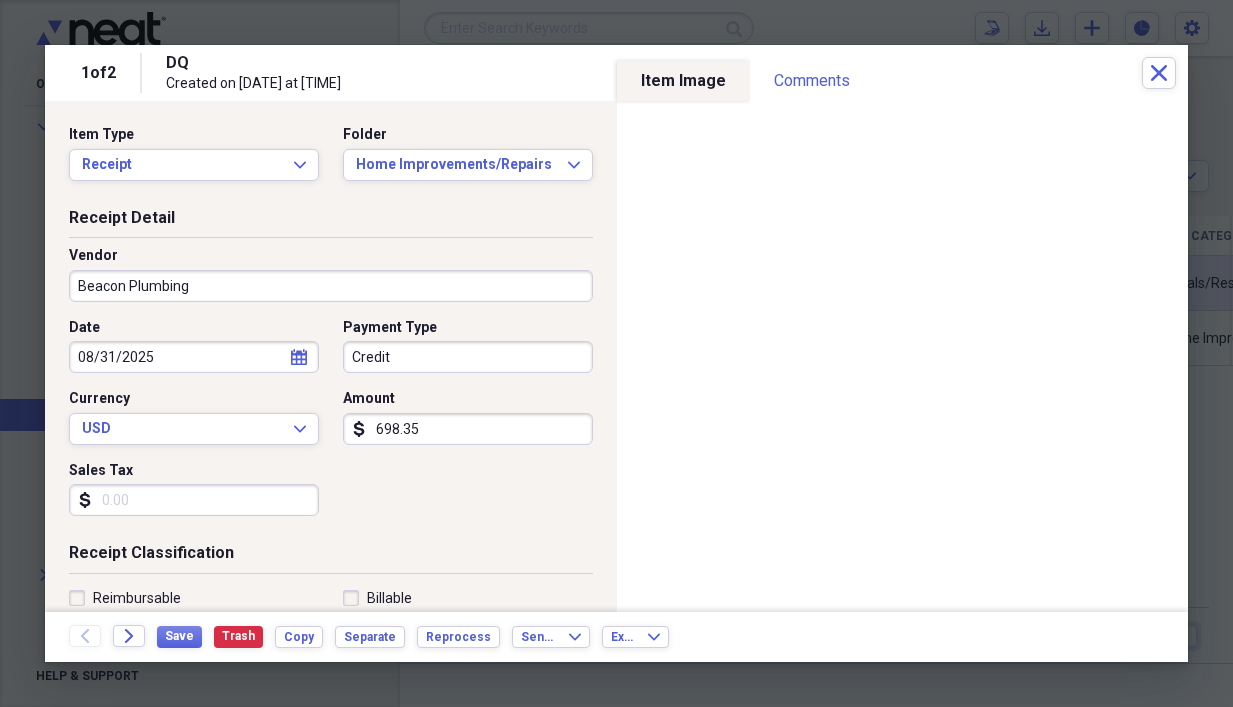 click 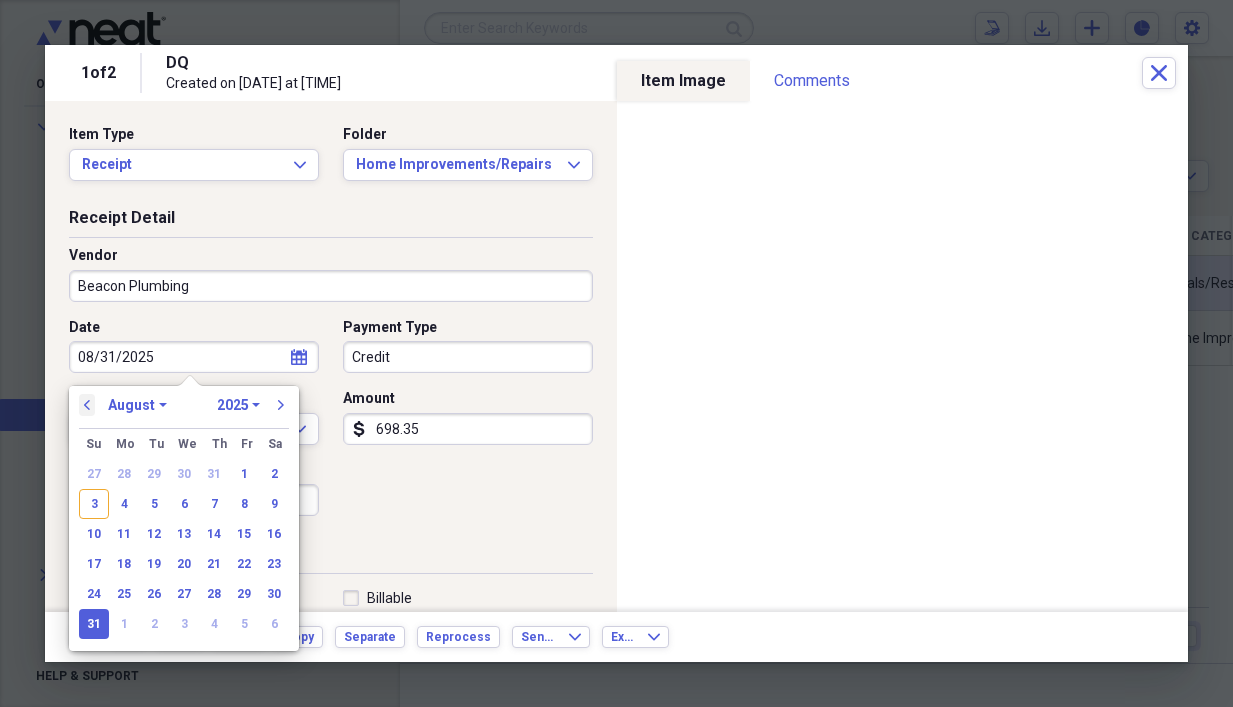 click on "previous" at bounding box center [87, 405] 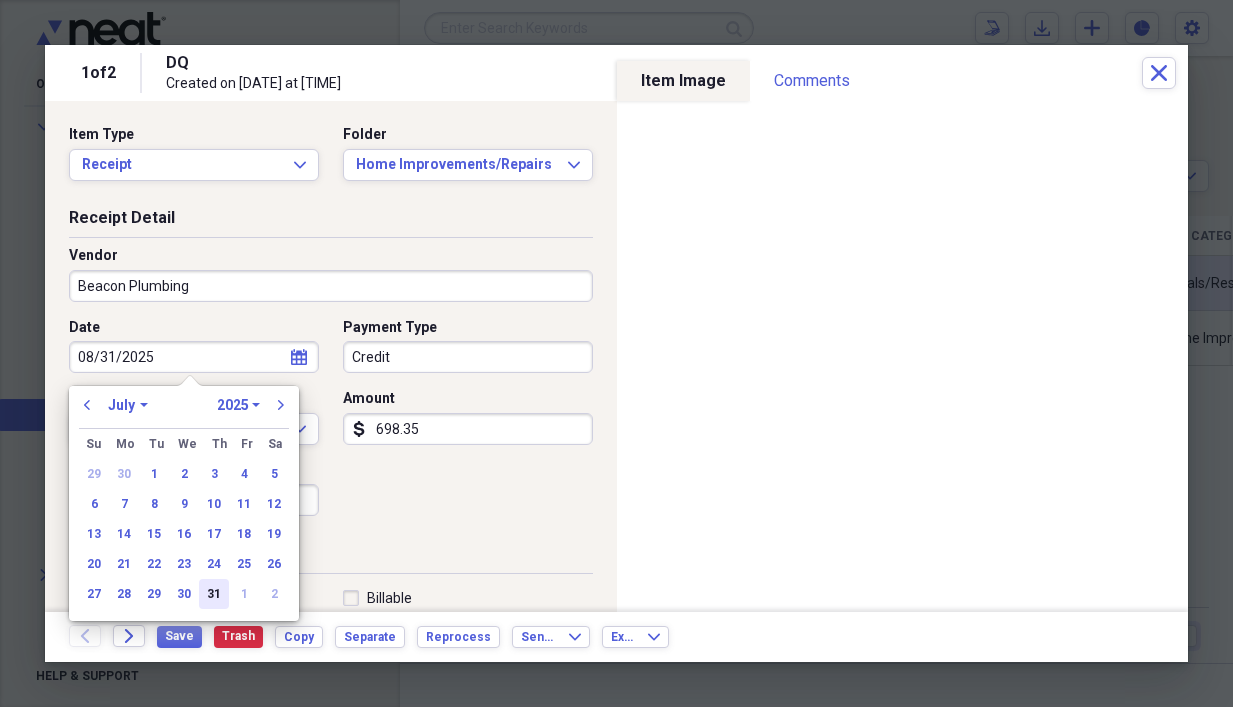 click on "31" at bounding box center (214, 594) 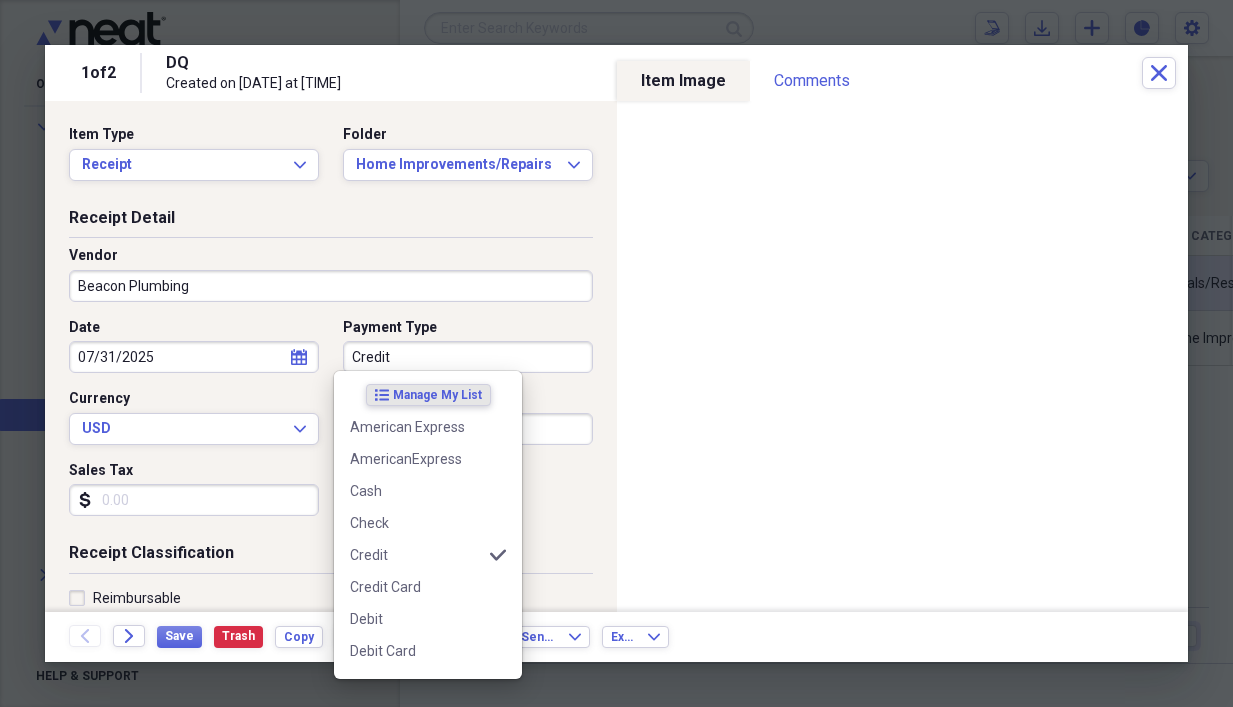 click on "Credit" at bounding box center (468, 357) 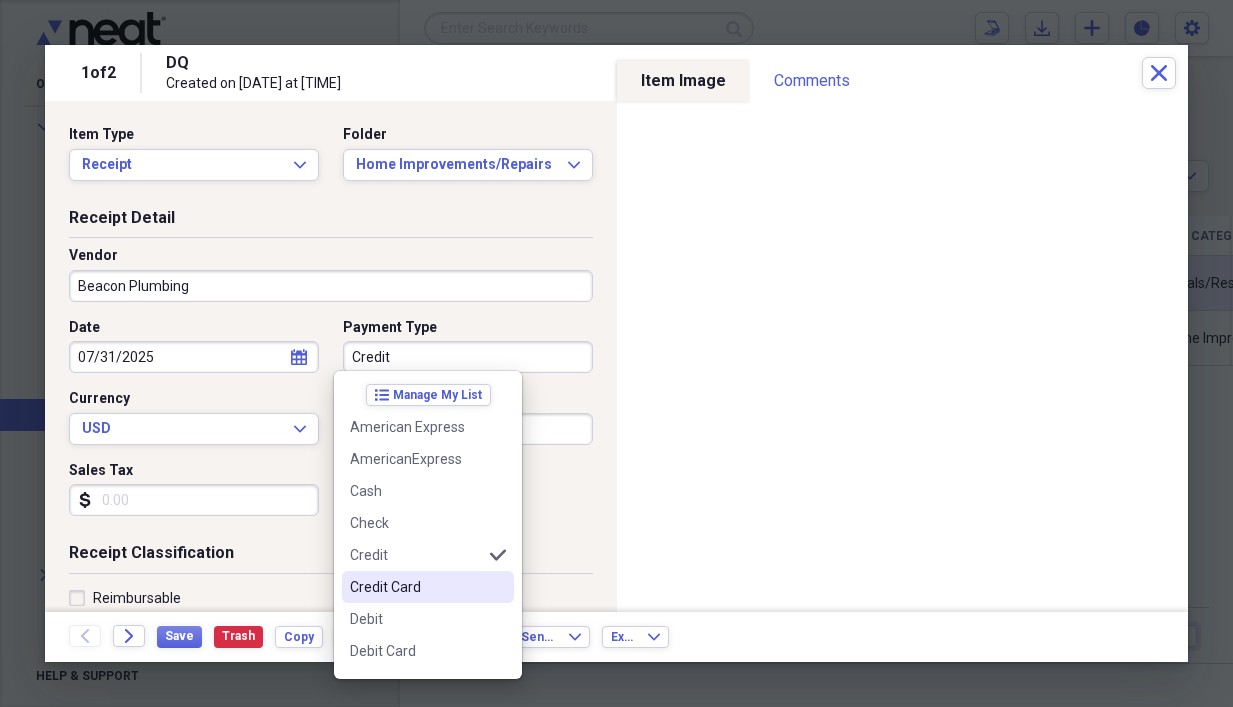 click on "Credit Card" at bounding box center [416, 587] 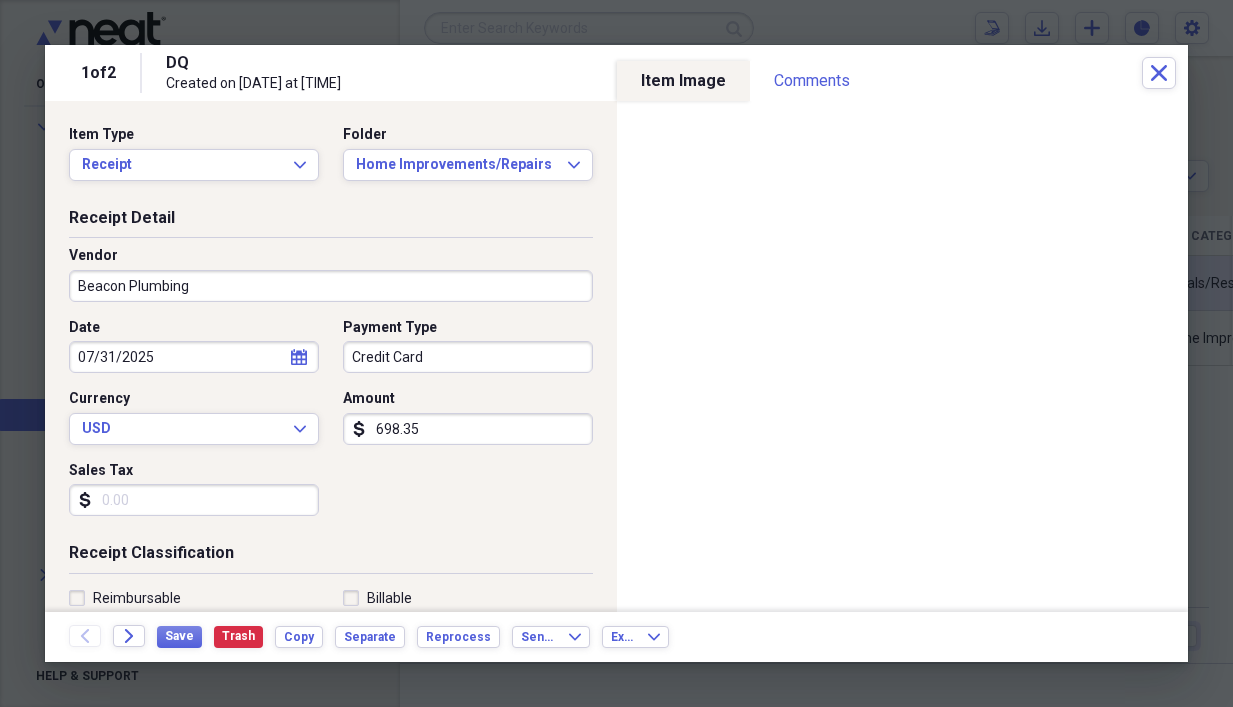 click on "698.35" at bounding box center [468, 429] 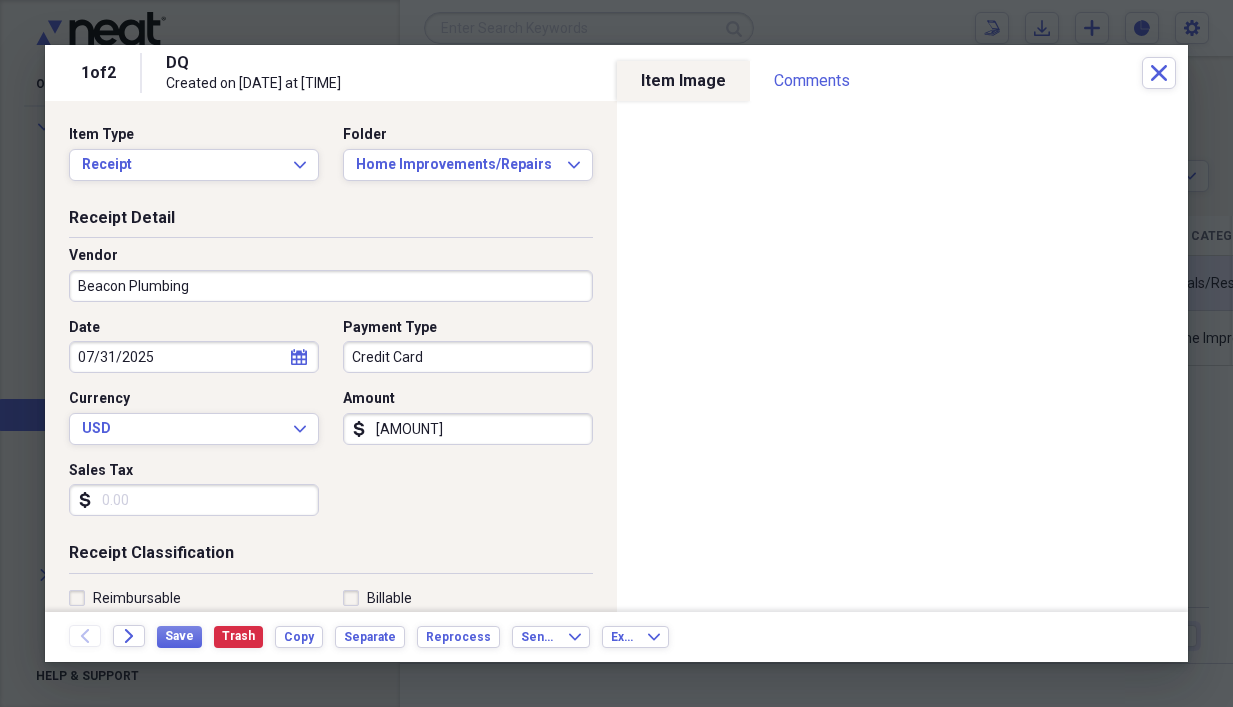 type on "1229.13" 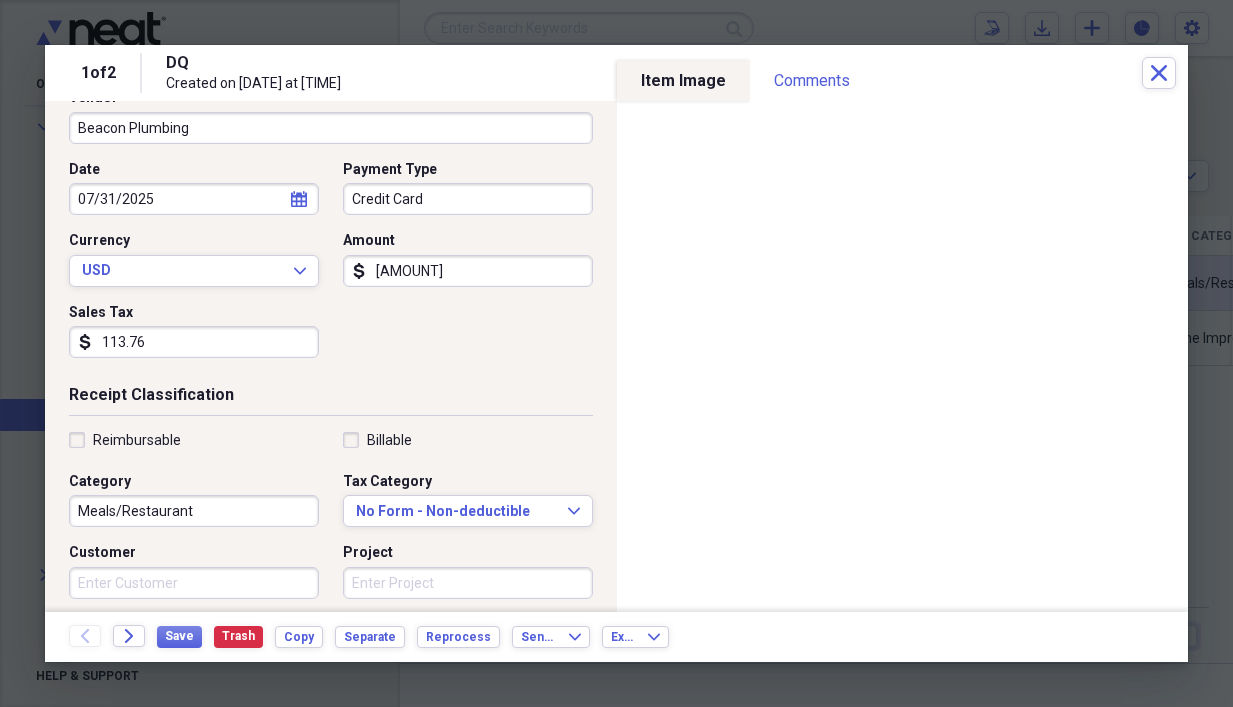 scroll, scrollTop: 200, scrollLeft: 0, axis: vertical 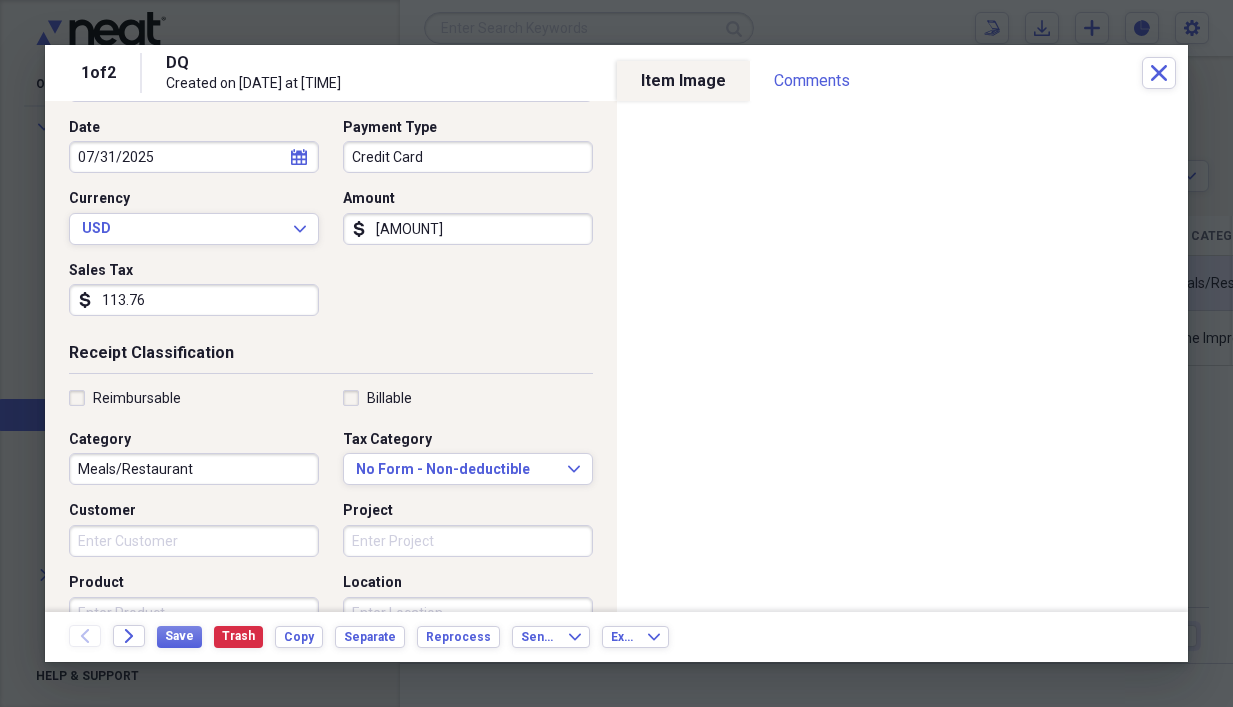 type on "113.76" 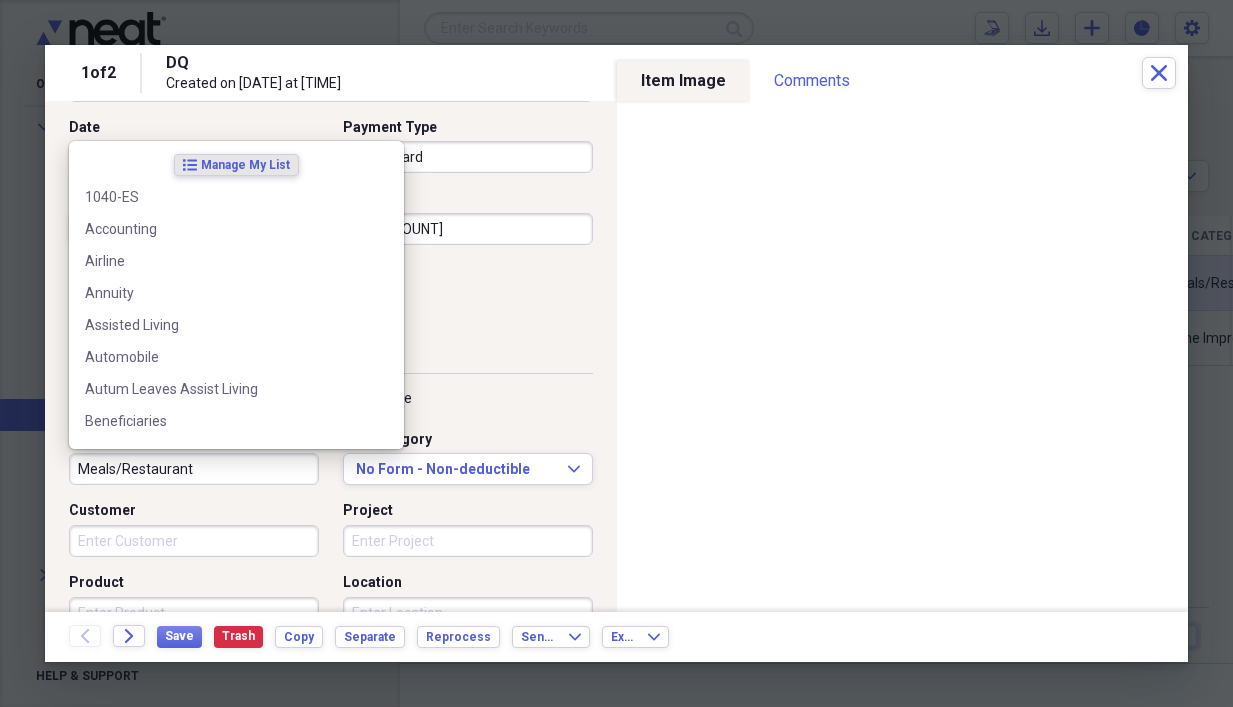 click on "Meals/Restaurant" at bounding box center [194, 469] 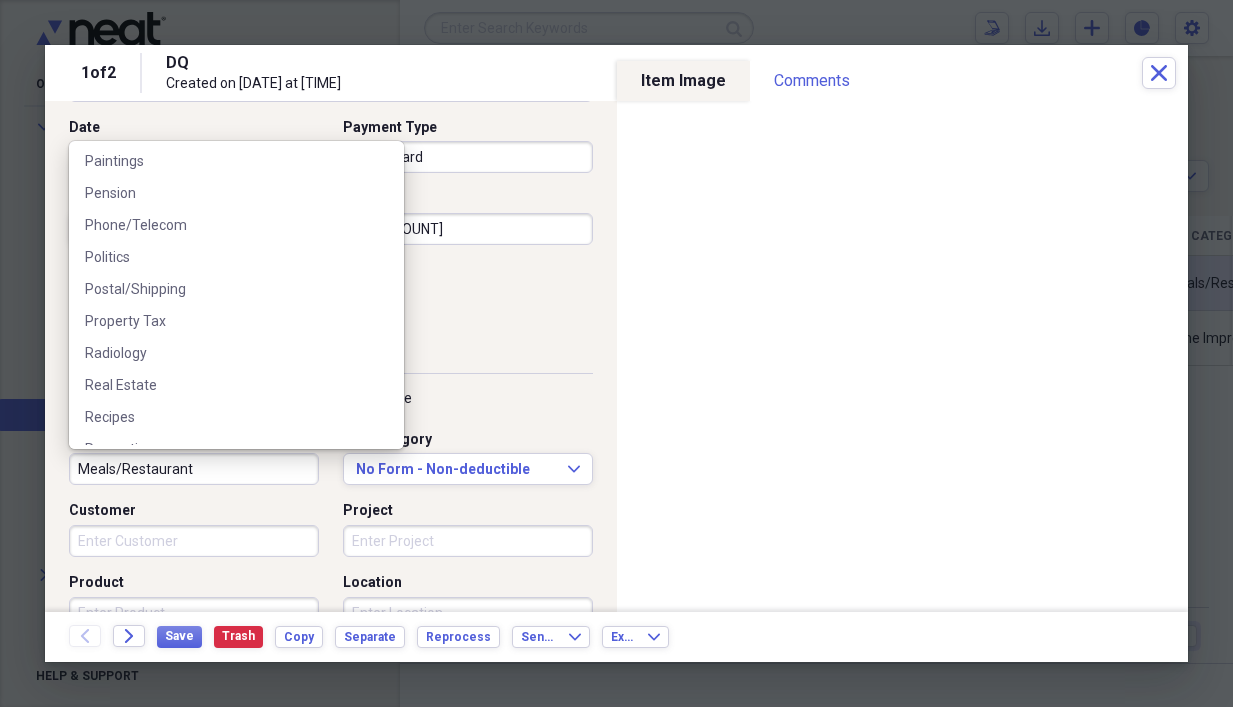 scroll, scrollTop: 2600, scrollLeft: 0, axis: vertical 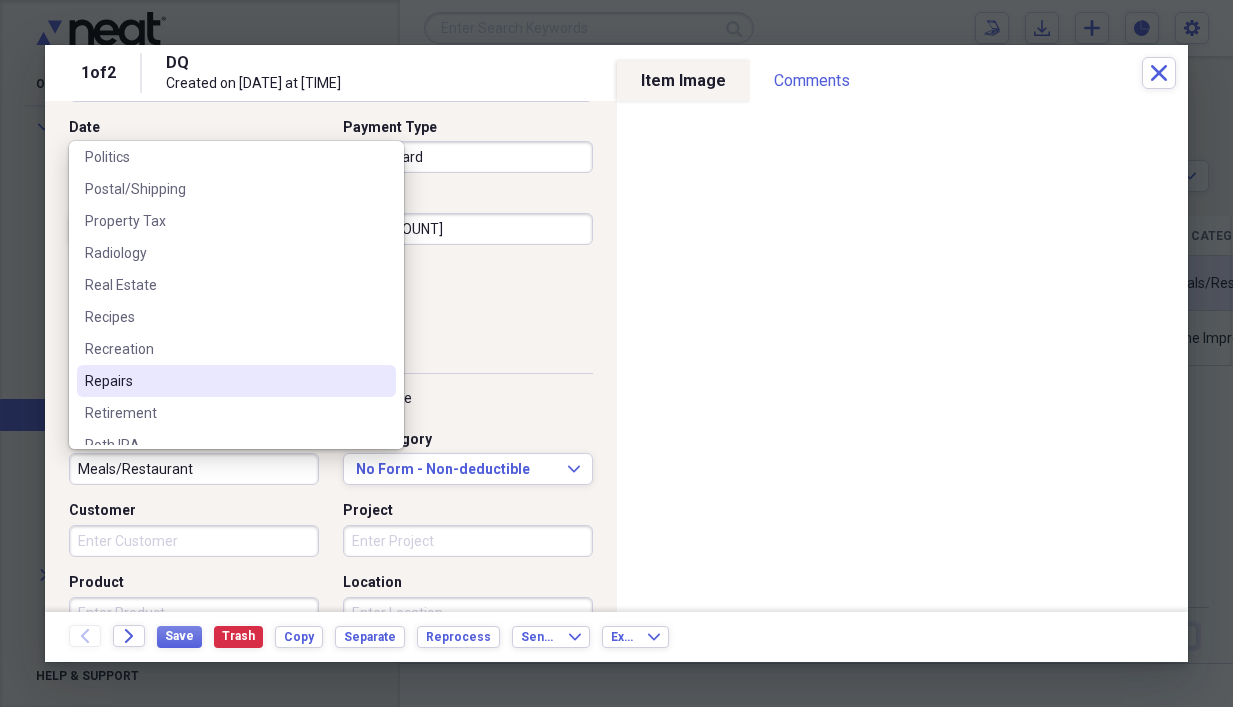 click on "Repairs" at bounding box center (224, 381) 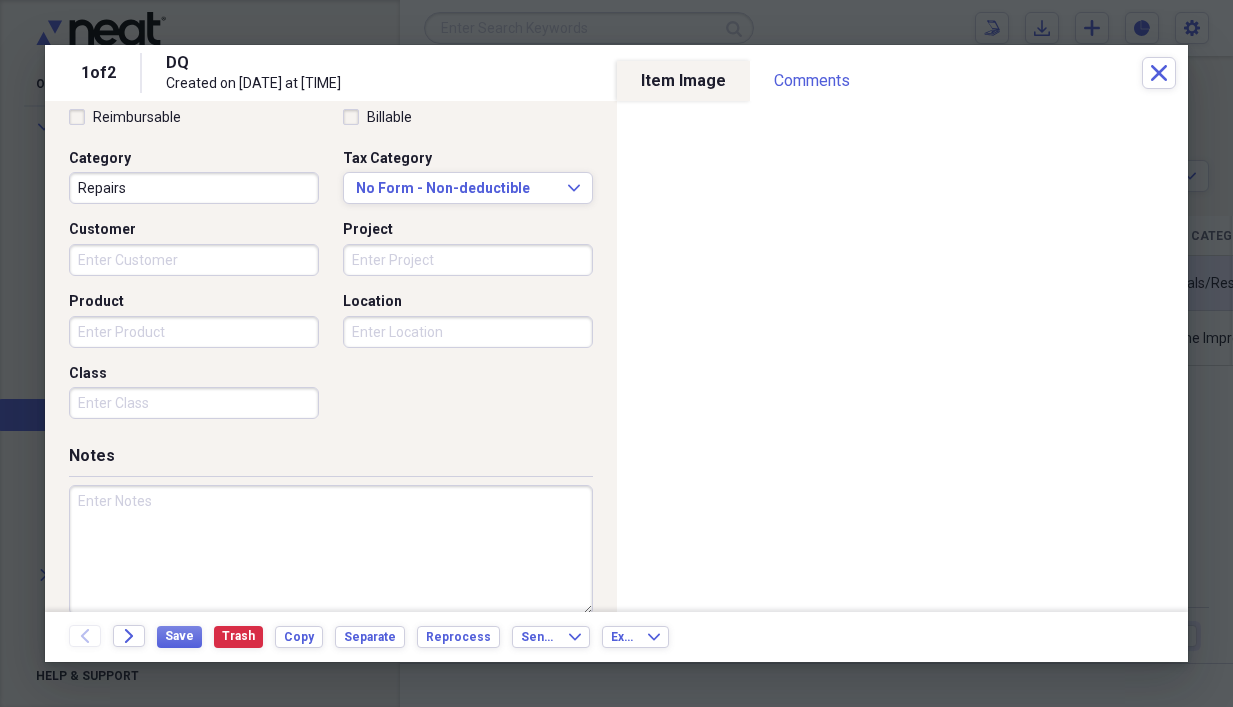 scroll, scrollTop: 500, scrollLeft: 0, axis: vertical 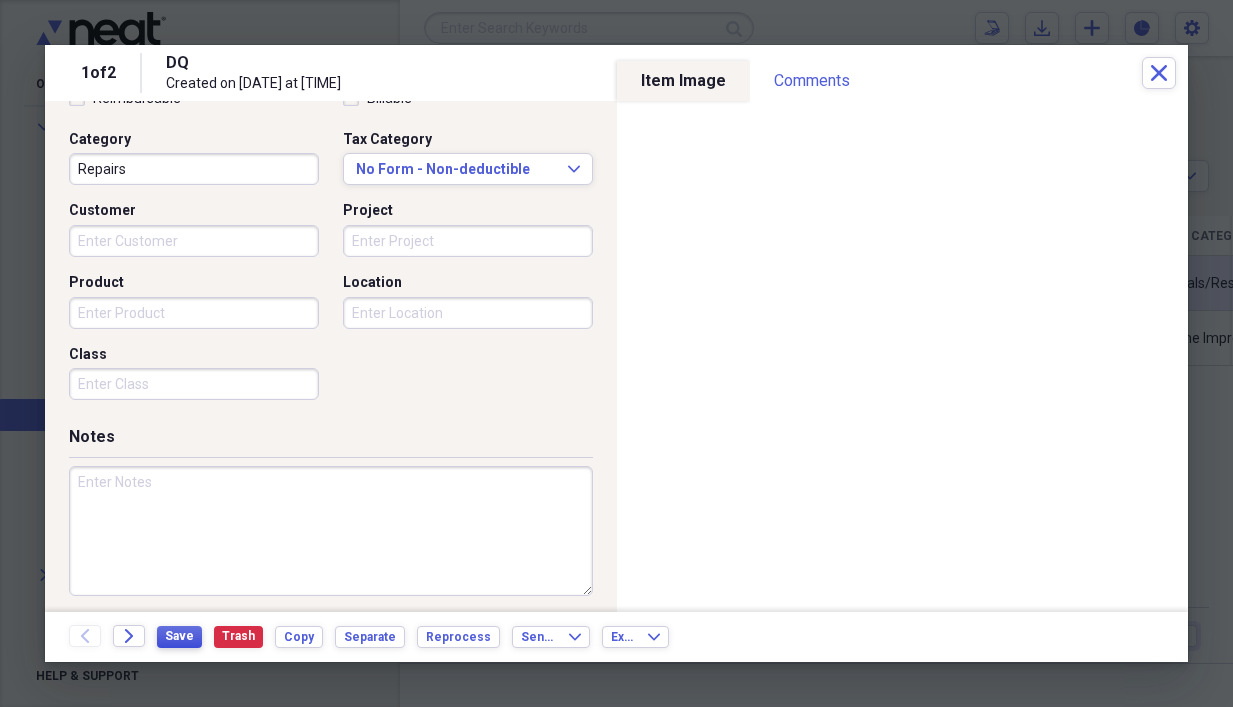 click on "Save" at bounding box center (179, 636) 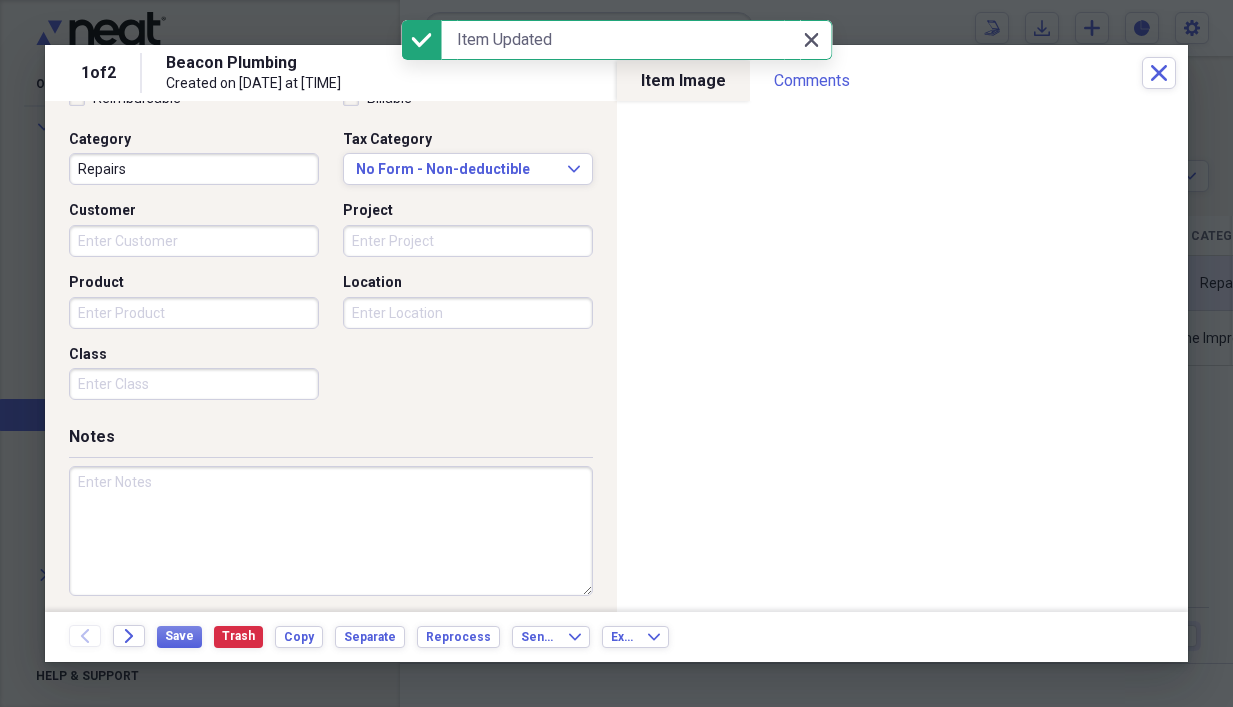 click on "Close" 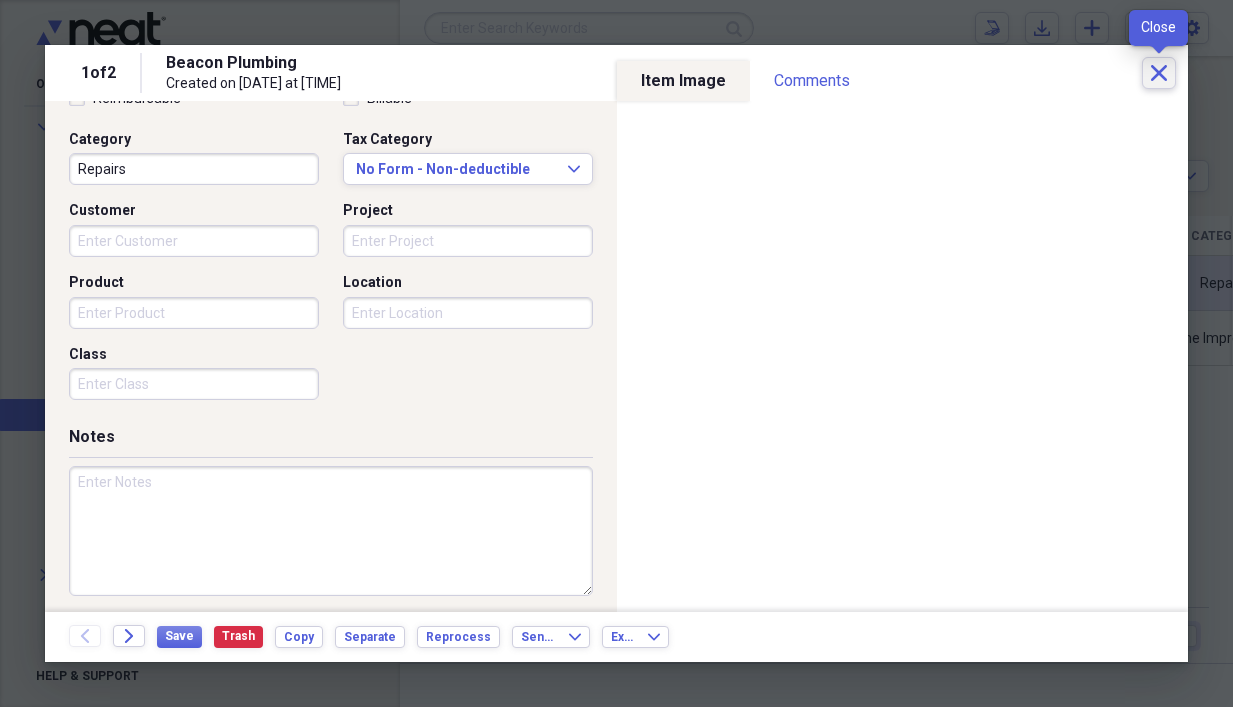 click on "Close" 